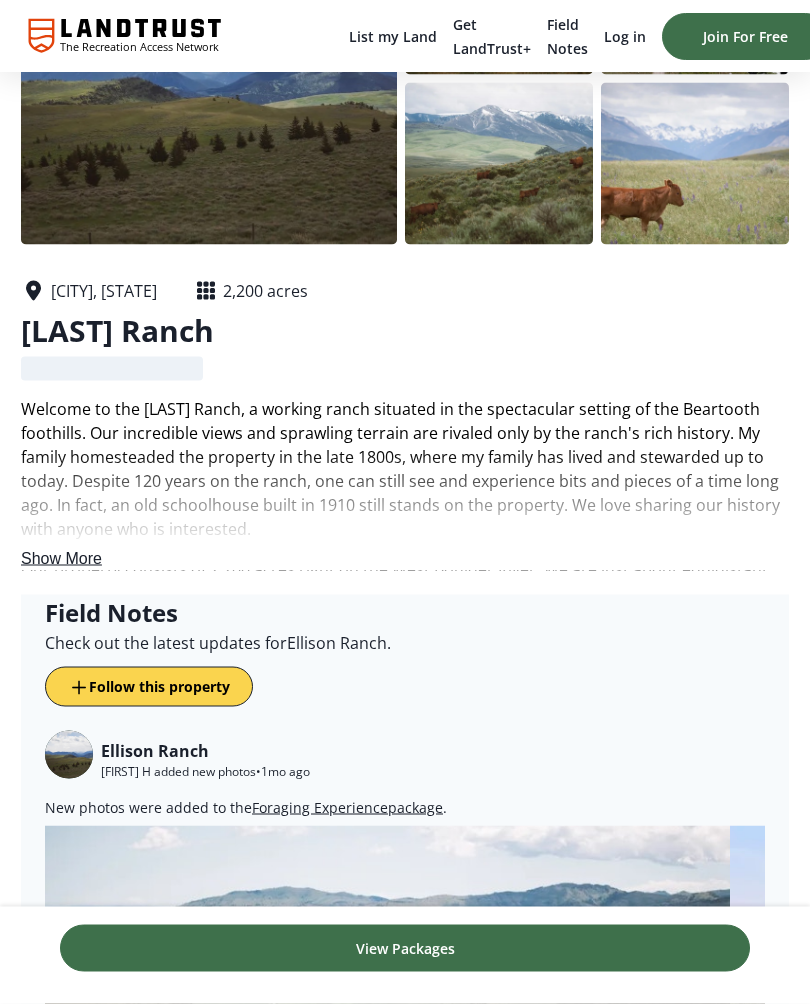 scroll, scrollTop: 159, scrollLeft: 0, axis: vertical 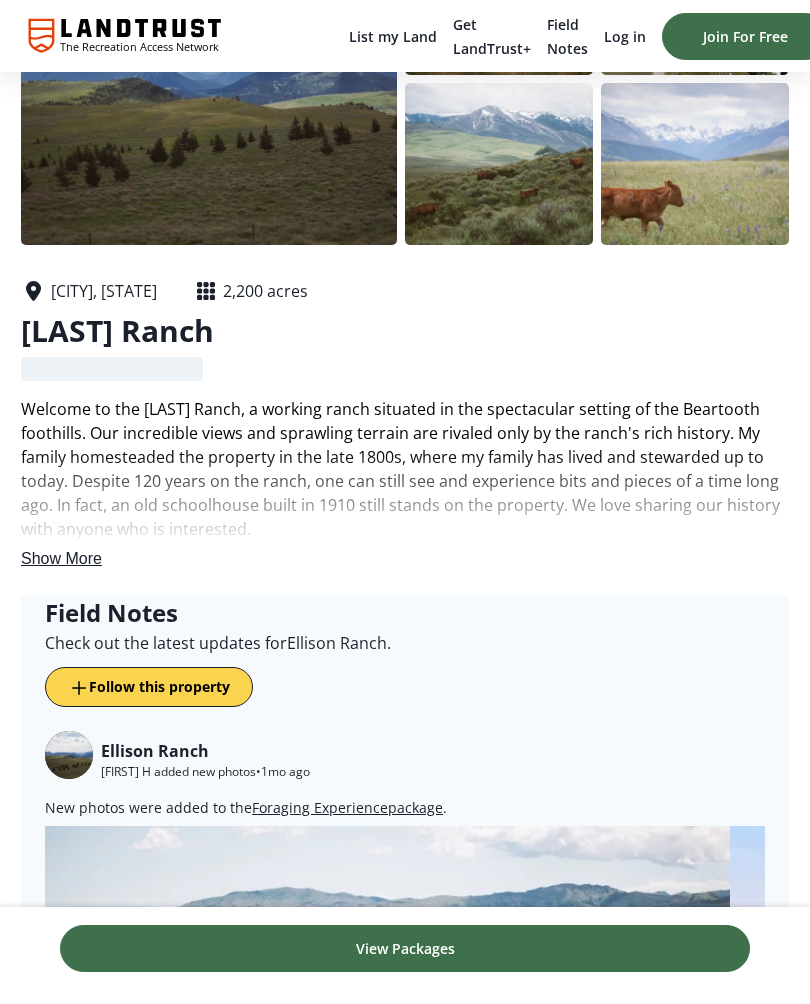 click on "Show More" at bounding box center (61, 558) 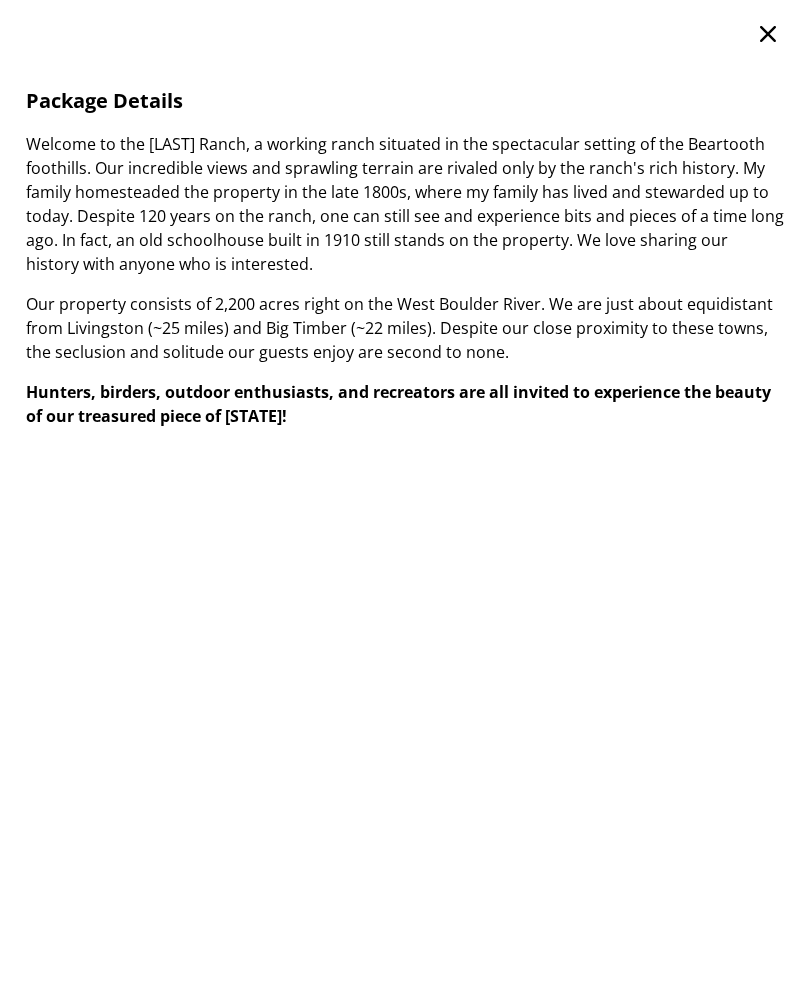 scroll, scrollTop: 0, scrollLeft: 0, axis: both 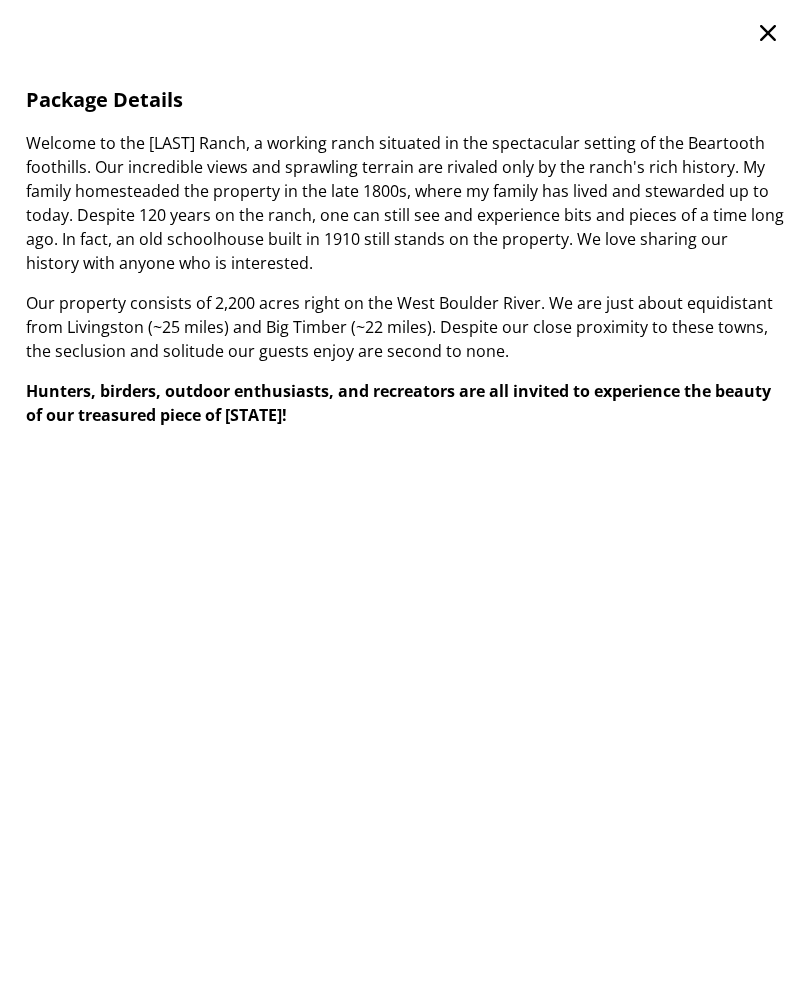 click 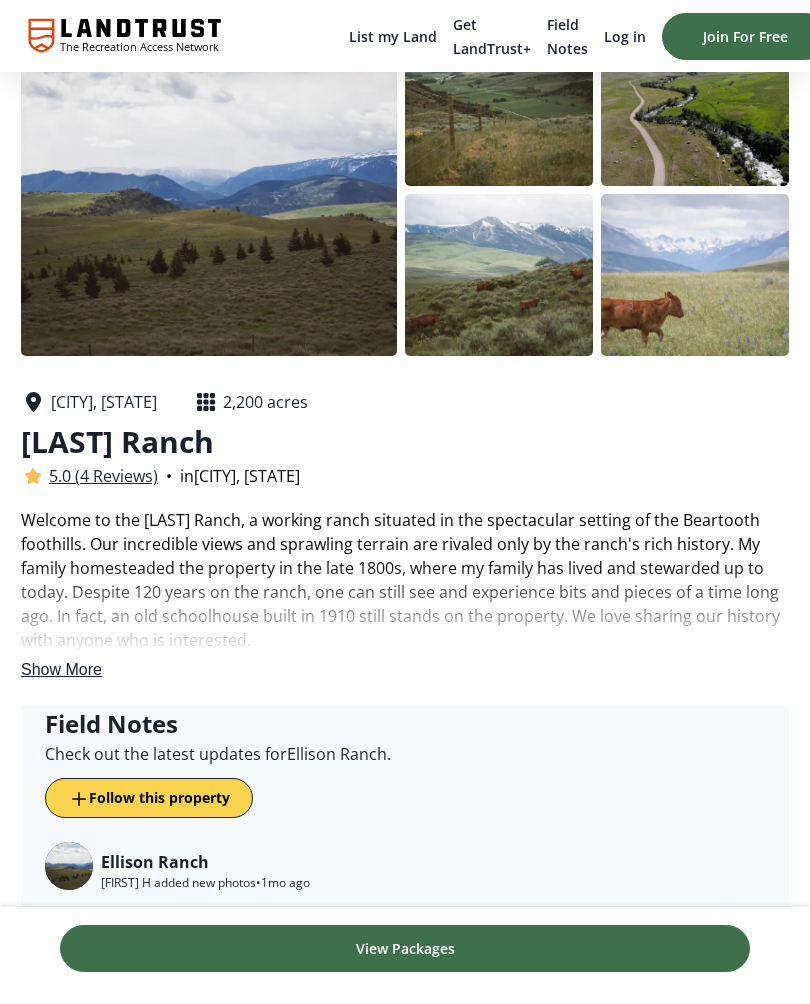 scroll, scrollTop: 0, scrollLeft: 0, axis: both 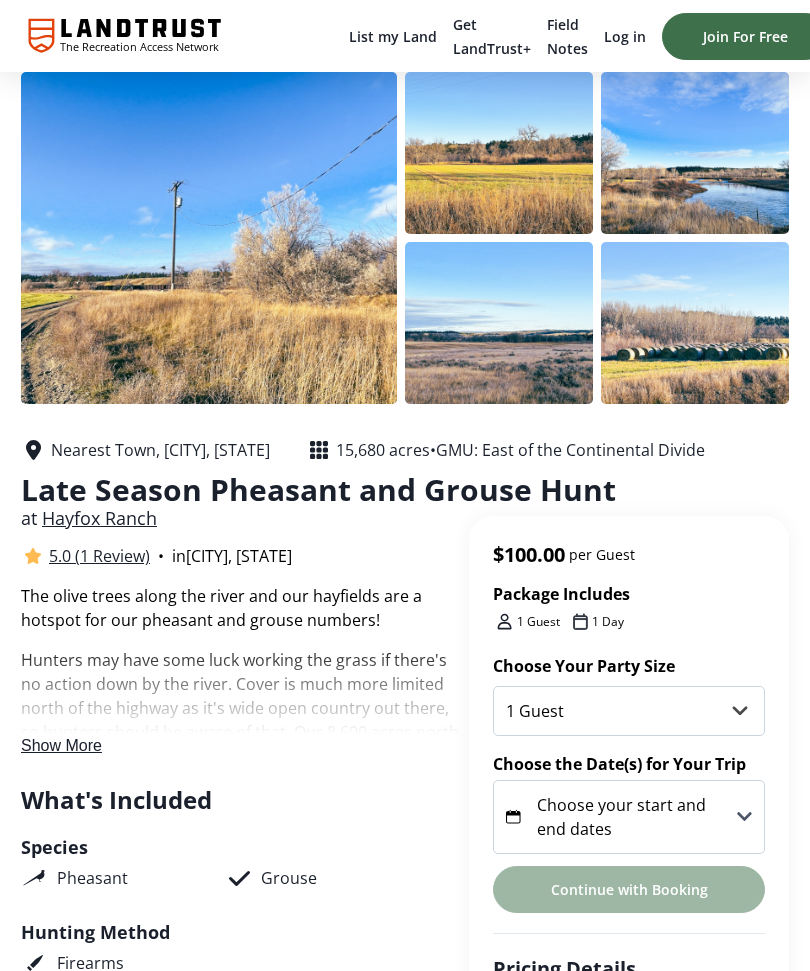 click on "Show More" at bounding box center [61, 745] 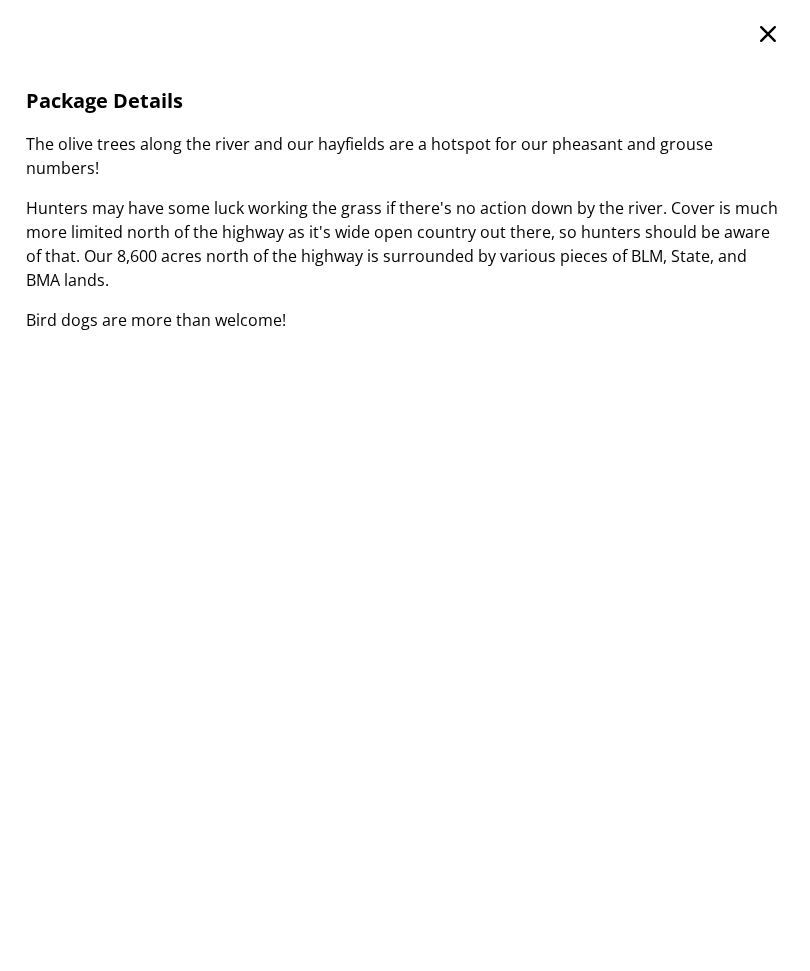 click on "Package Details The olive trees along the river and our hayfields are a hotspot for our pheasant and grouse numbers!
Hunters may have some luck working the grass if there's no action down by the river. Cover is much more limited north of the highway as it's wide open country out there, so hunters should be aware of that. Our 8,600 acres north of the highway is  surrounded by various pieces of BLM, State, and BMA lands.
Bird dogs are more than welcome!" at bounding box center [405, 485] 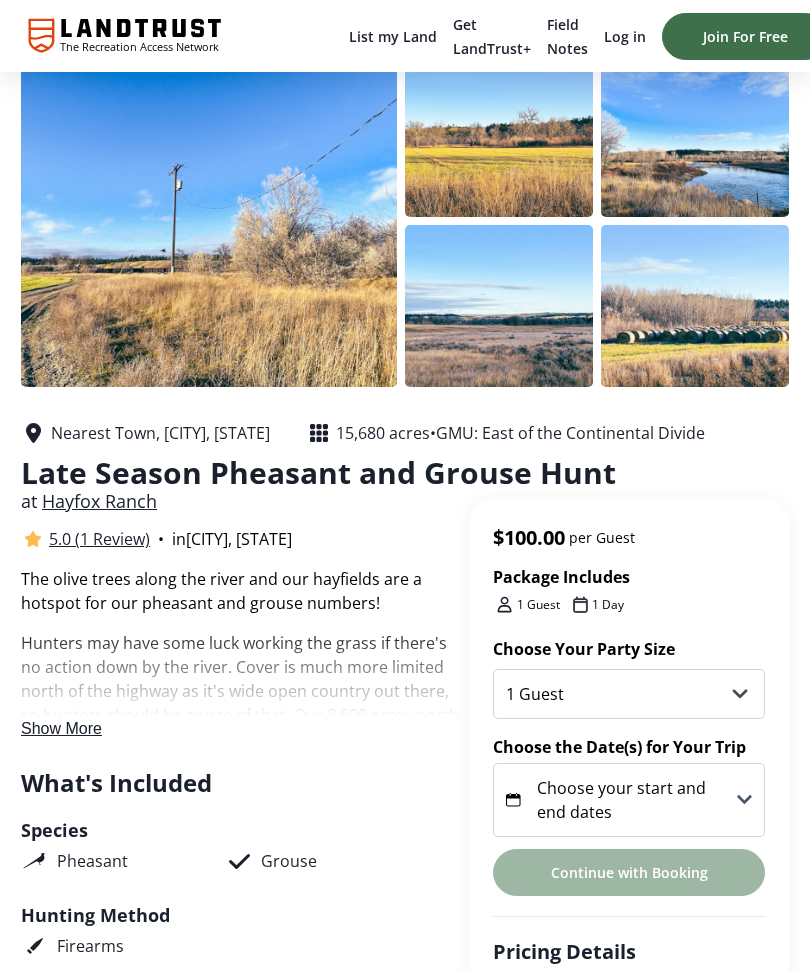 scroll, scrollTop: 0, scrollLeft: 0, axis: both 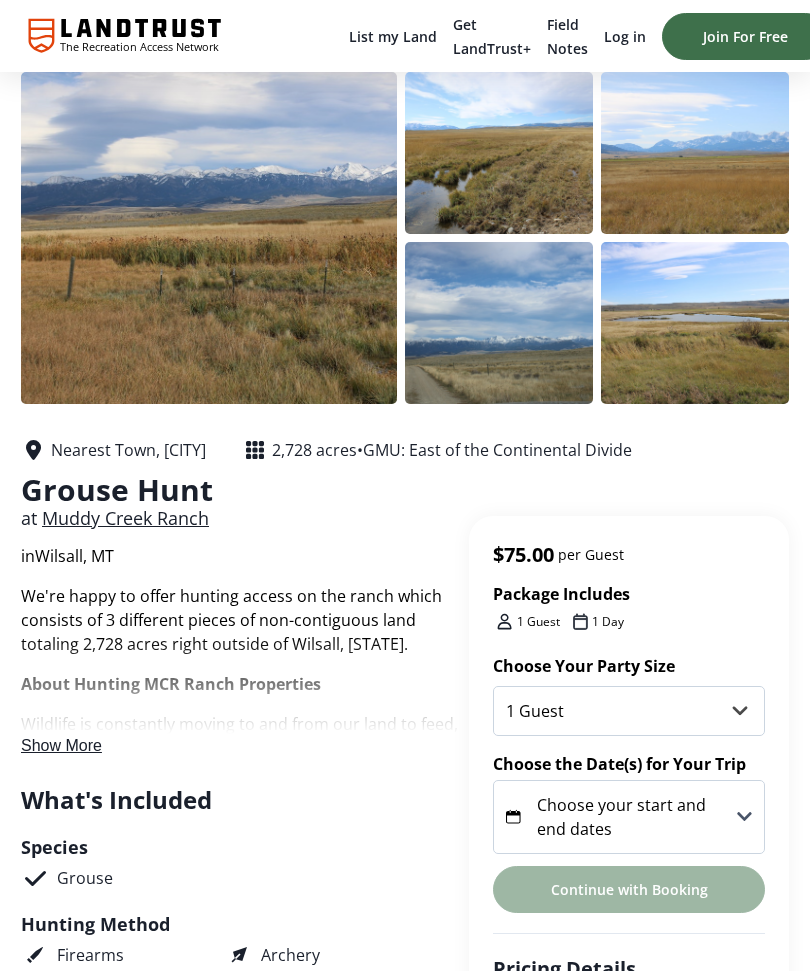 click at bounding box center (209, 238) 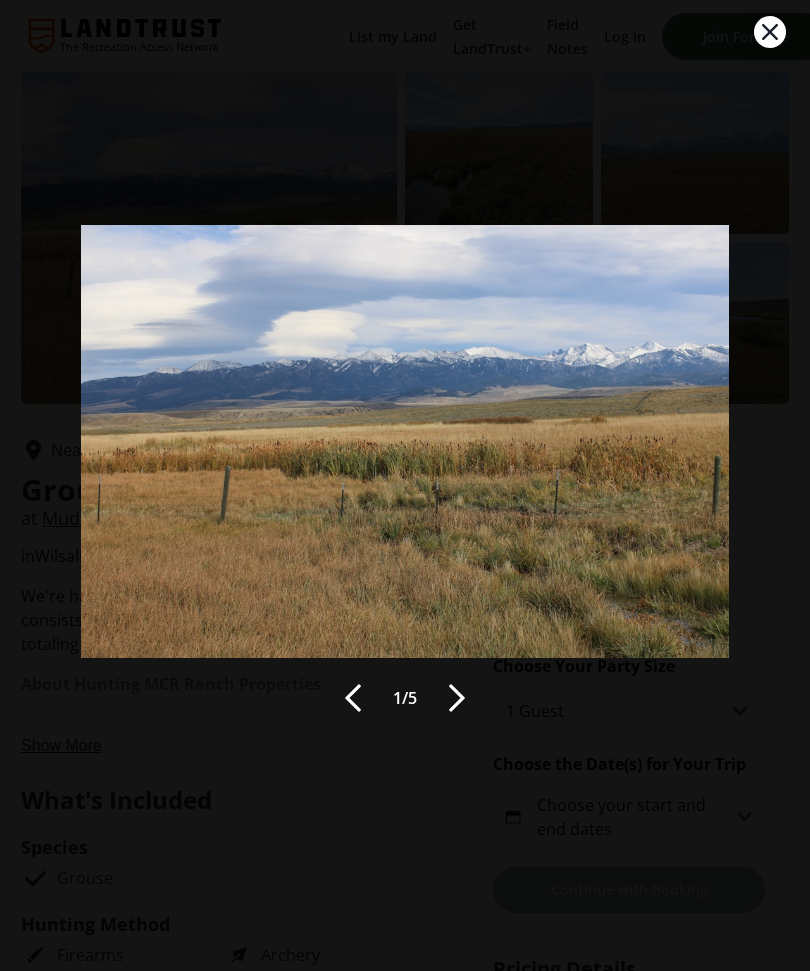 click at bounding box center [457, 698] 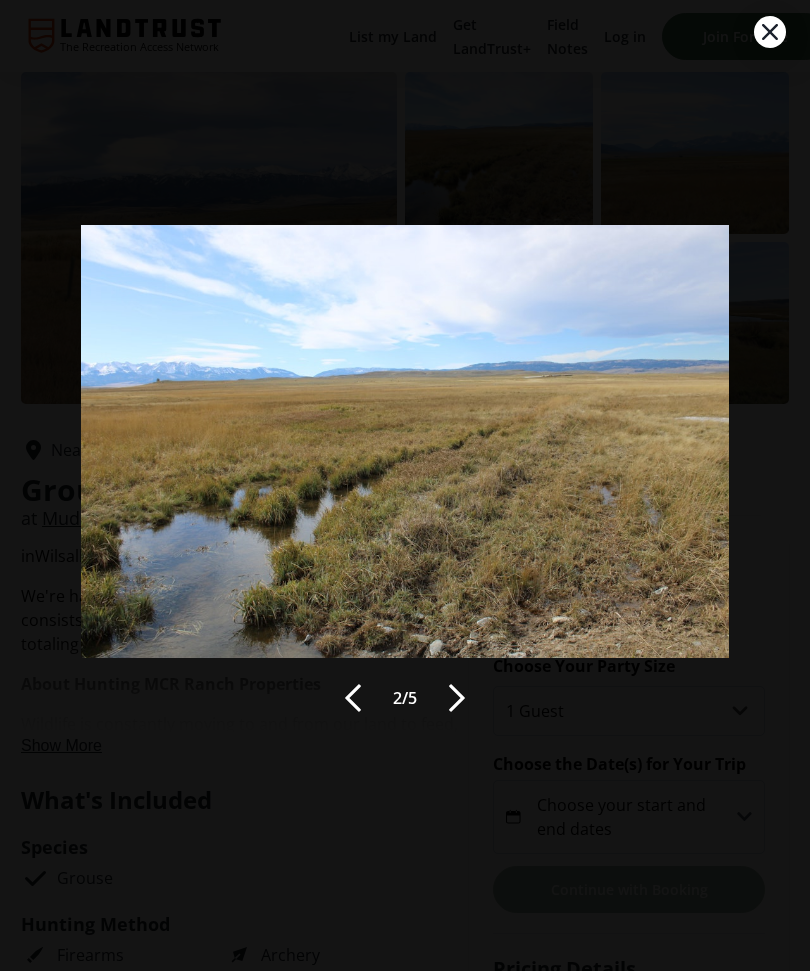 click at bounding box center (457, 698) 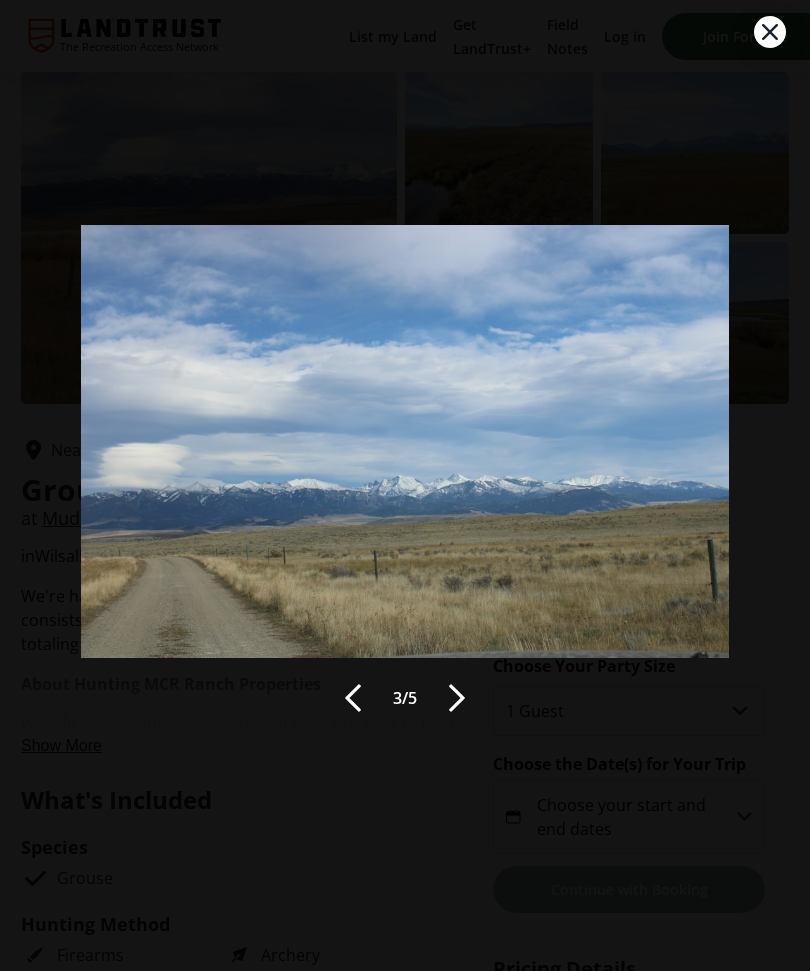 click at bounding box center (457, 698) 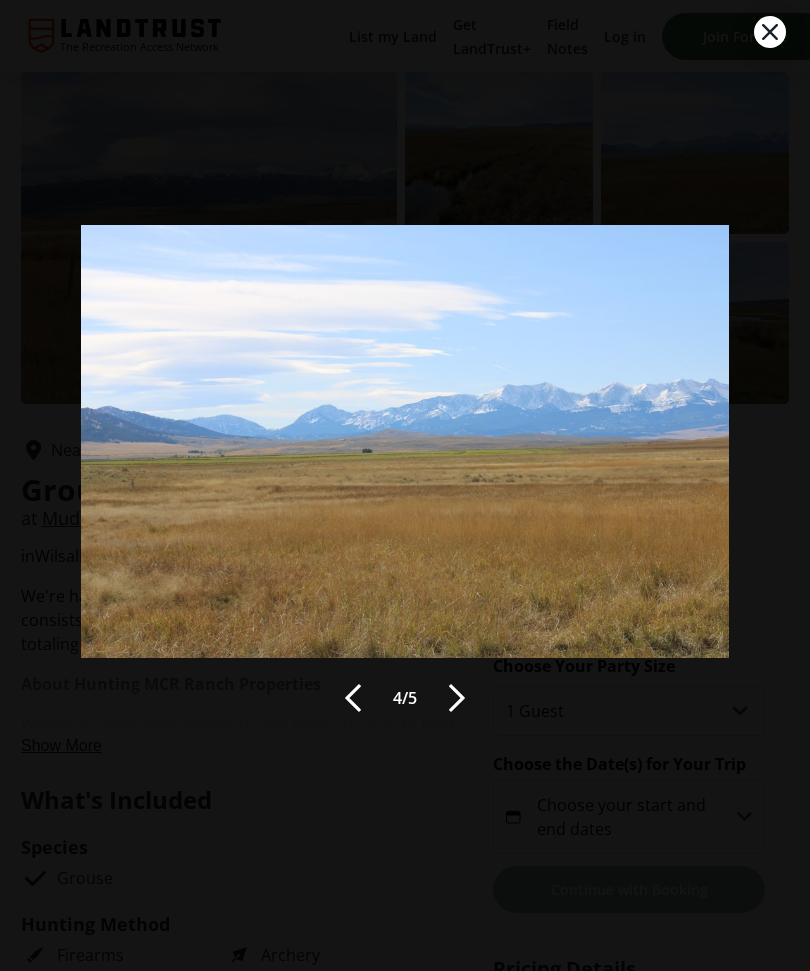 click at bounding box center (457, 698) 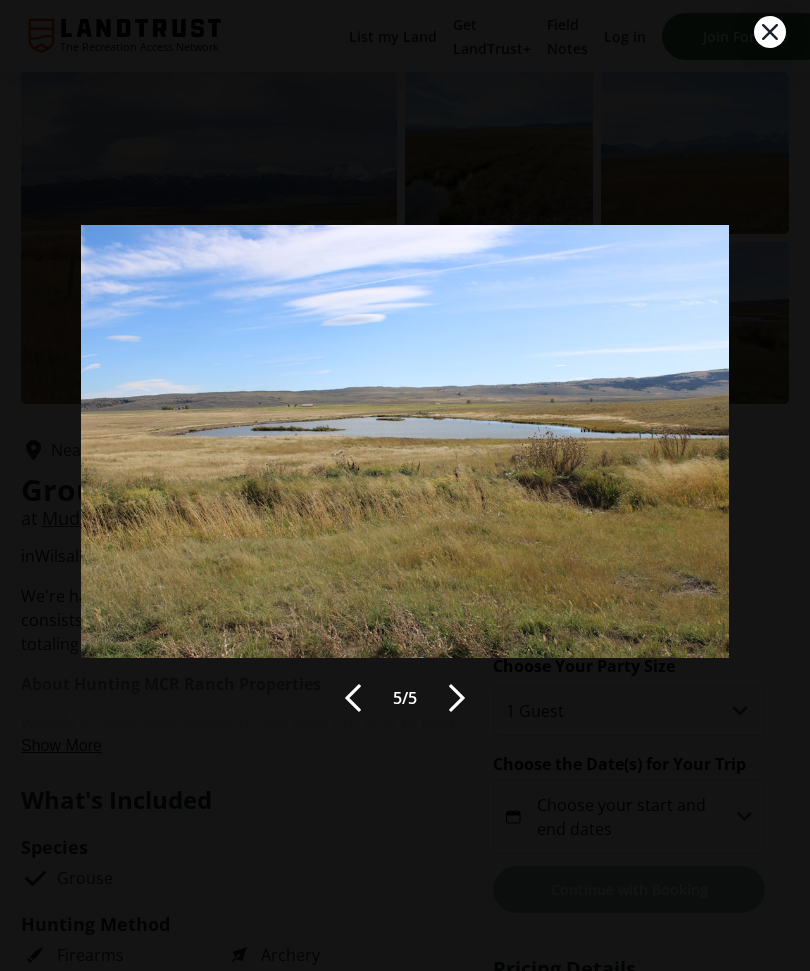 click 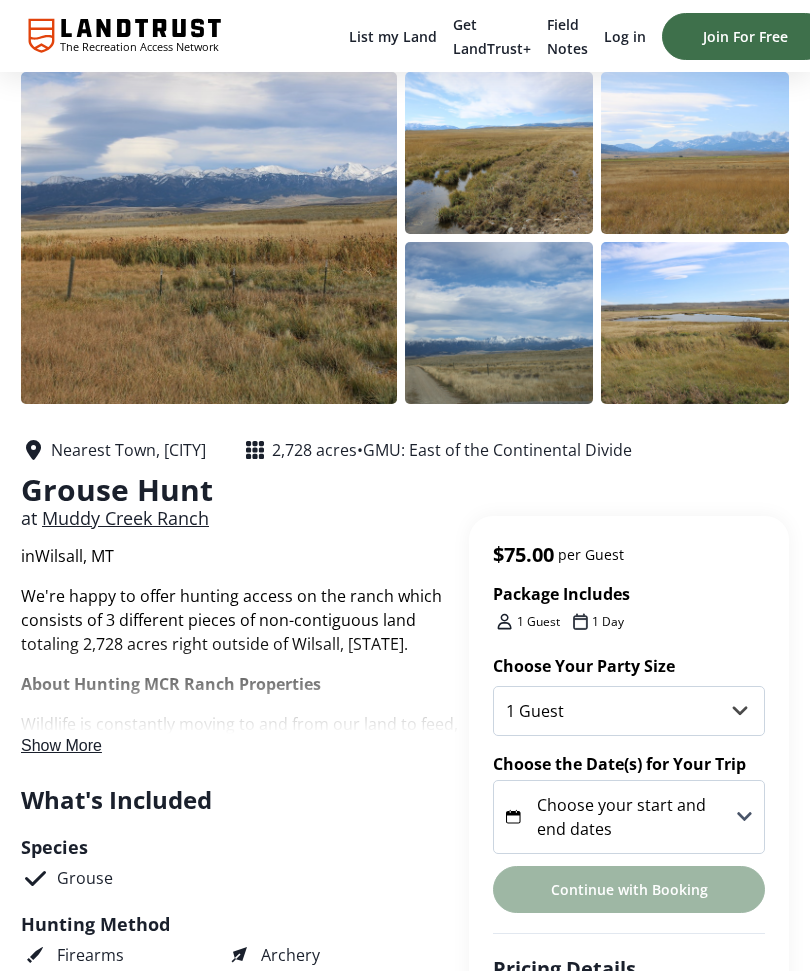 click on "Show More" at bounding box center [61, 745] 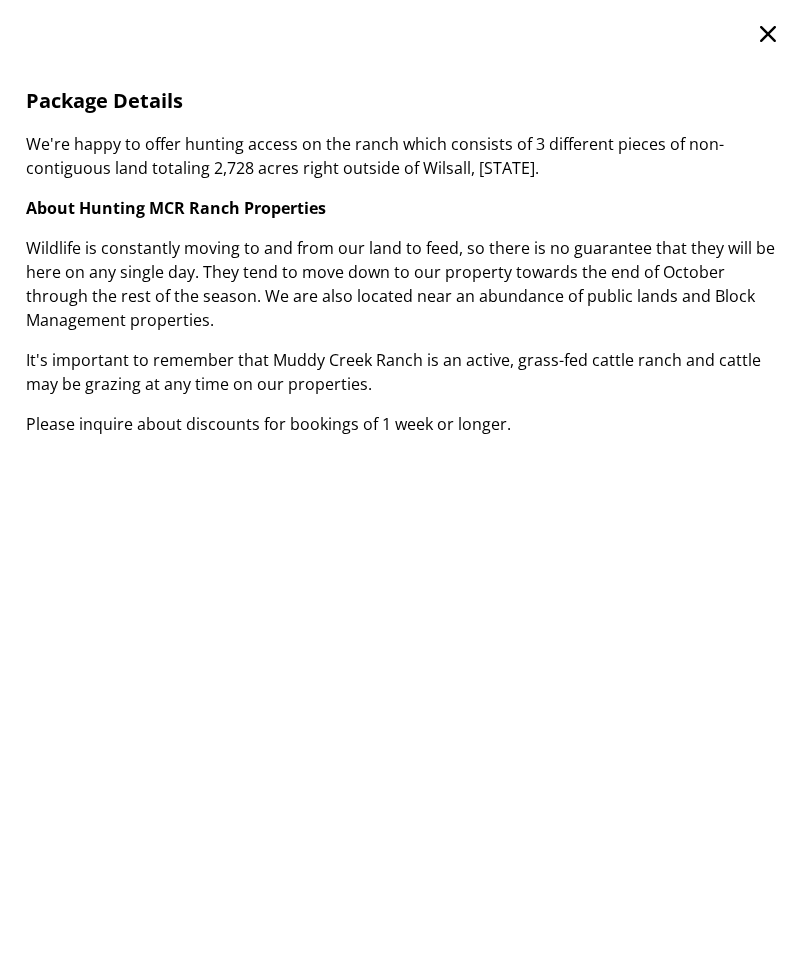 click 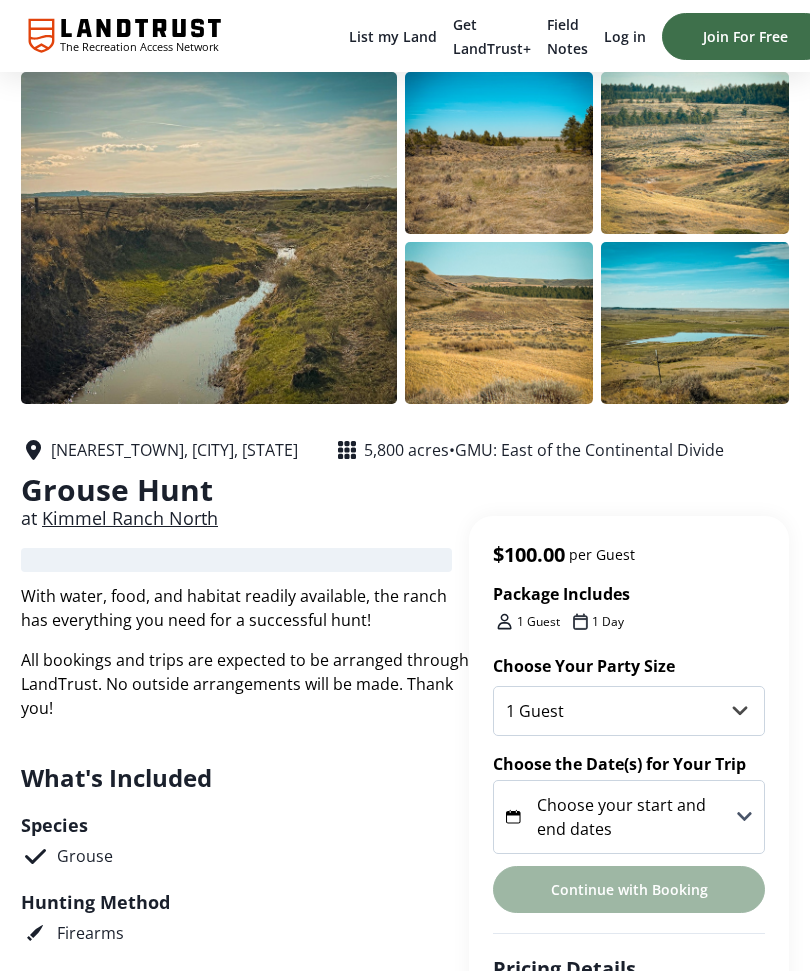 scroll, scrollTop: 0, scrollLeft: 0, axis: both 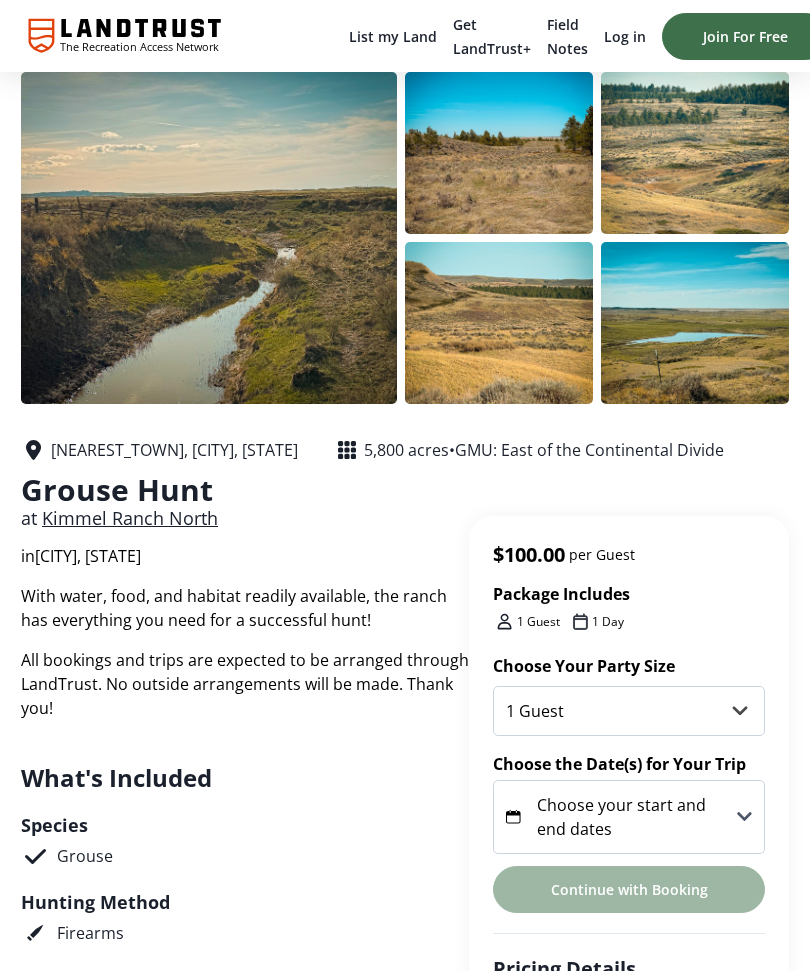 click at bounding box center [209, 238] 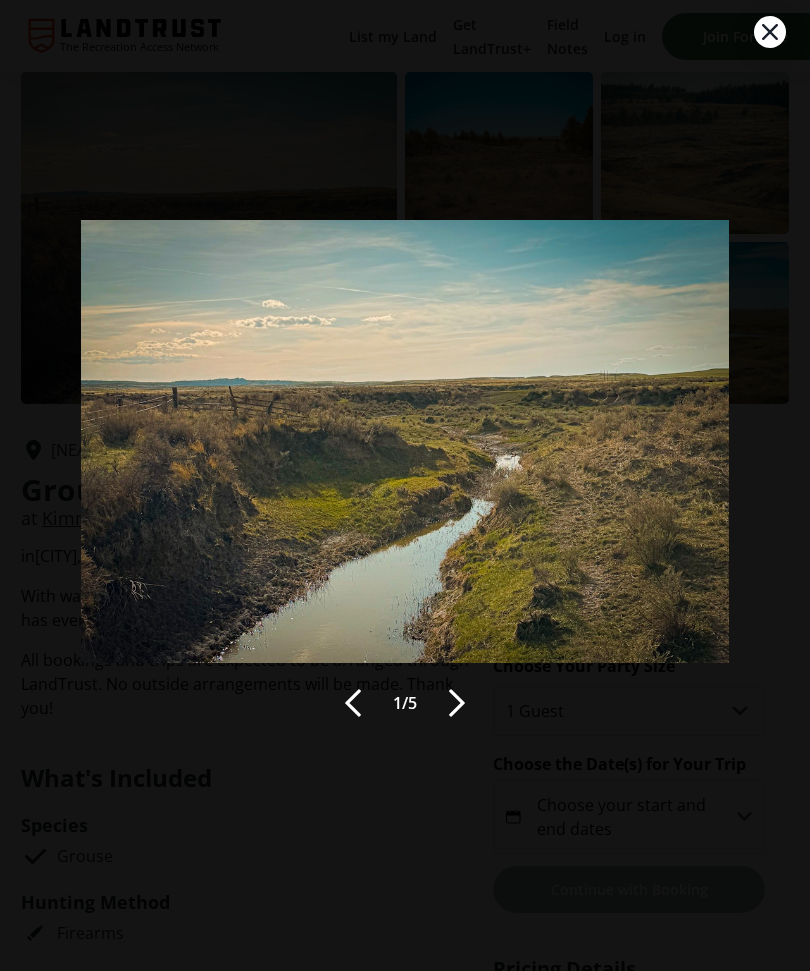 click at bounding box center (457, 703) 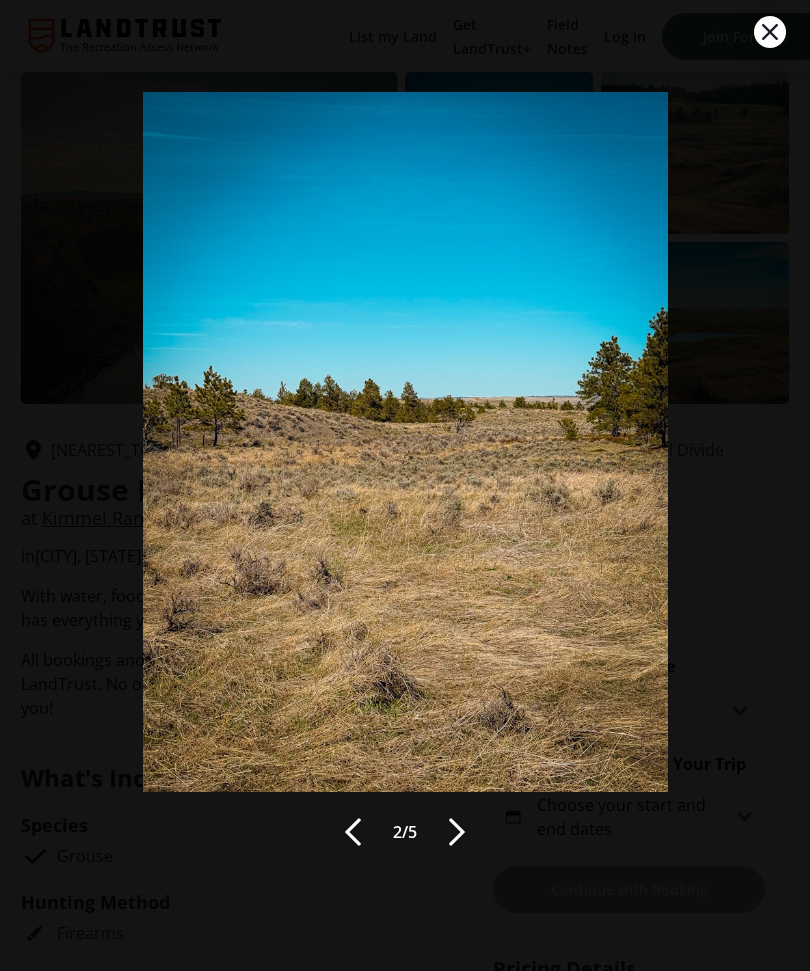 click at bounding box center (457, 832) 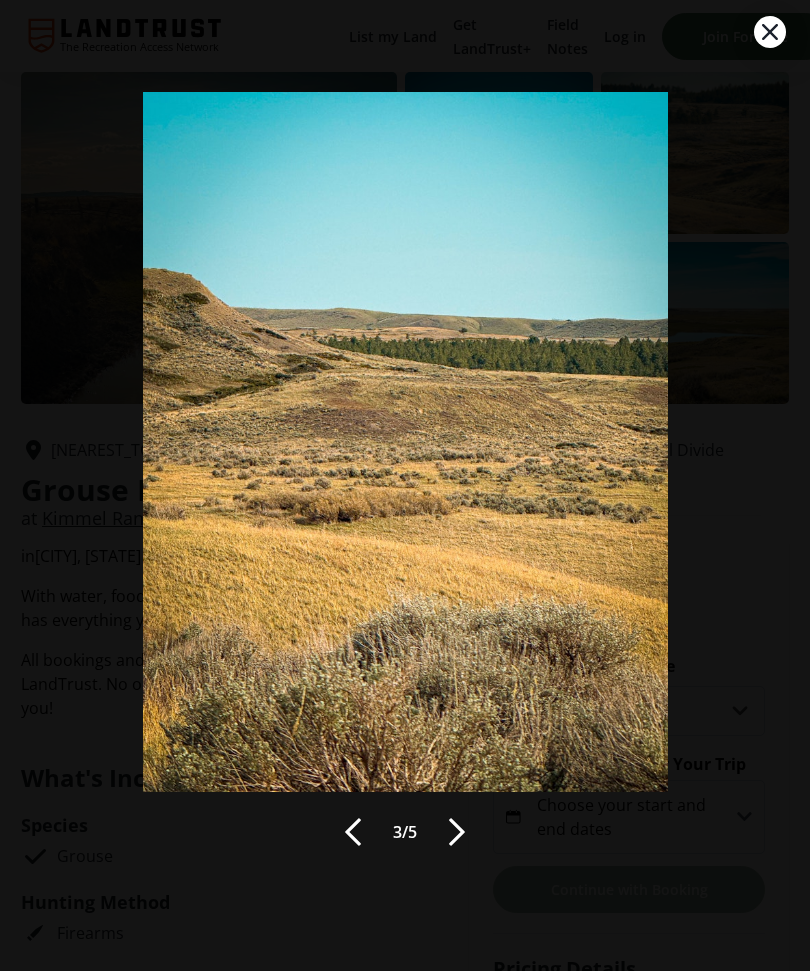 click at bounding box center [457, 832] 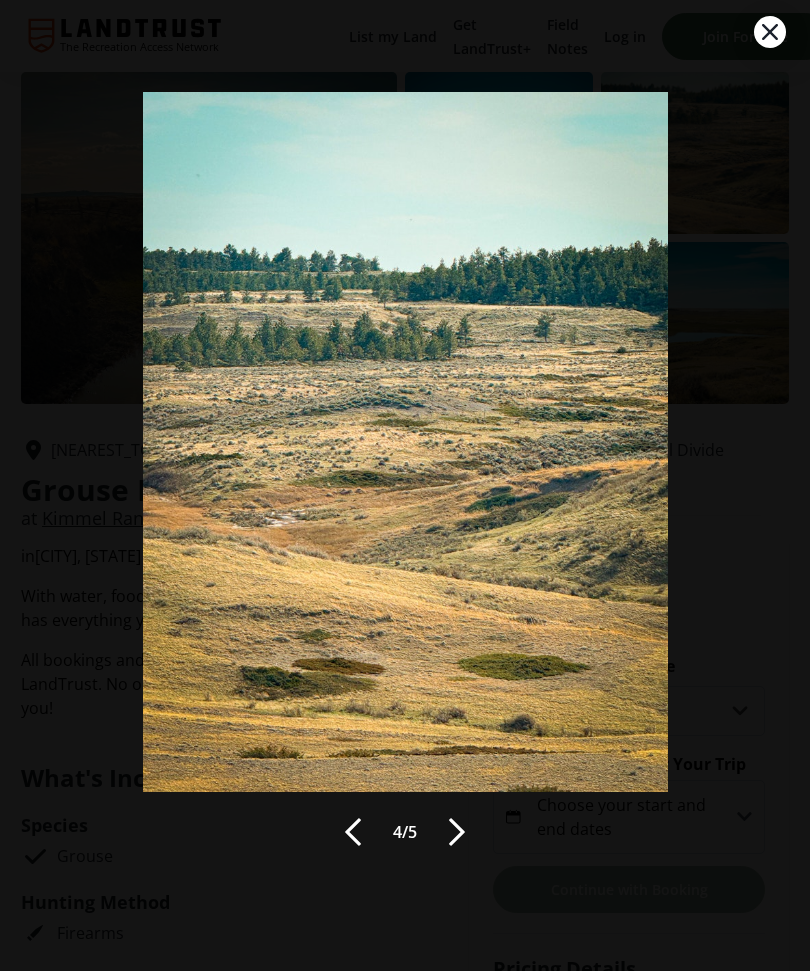 click at bounding box center (457, 832) 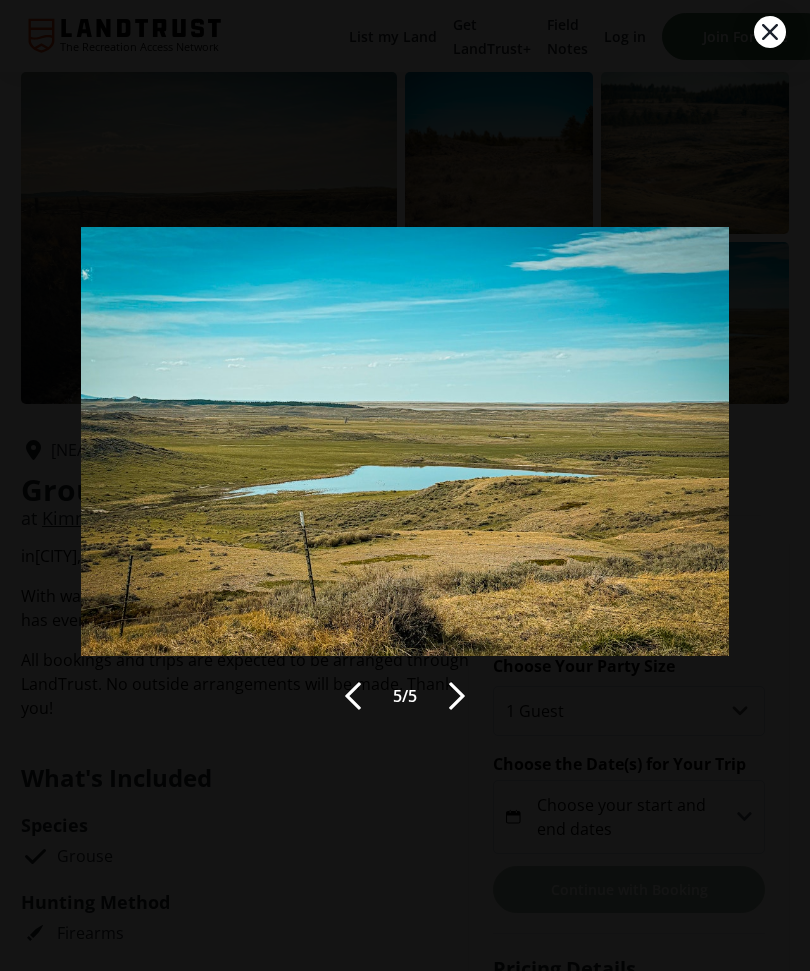 click at bounding box center [457, 696] 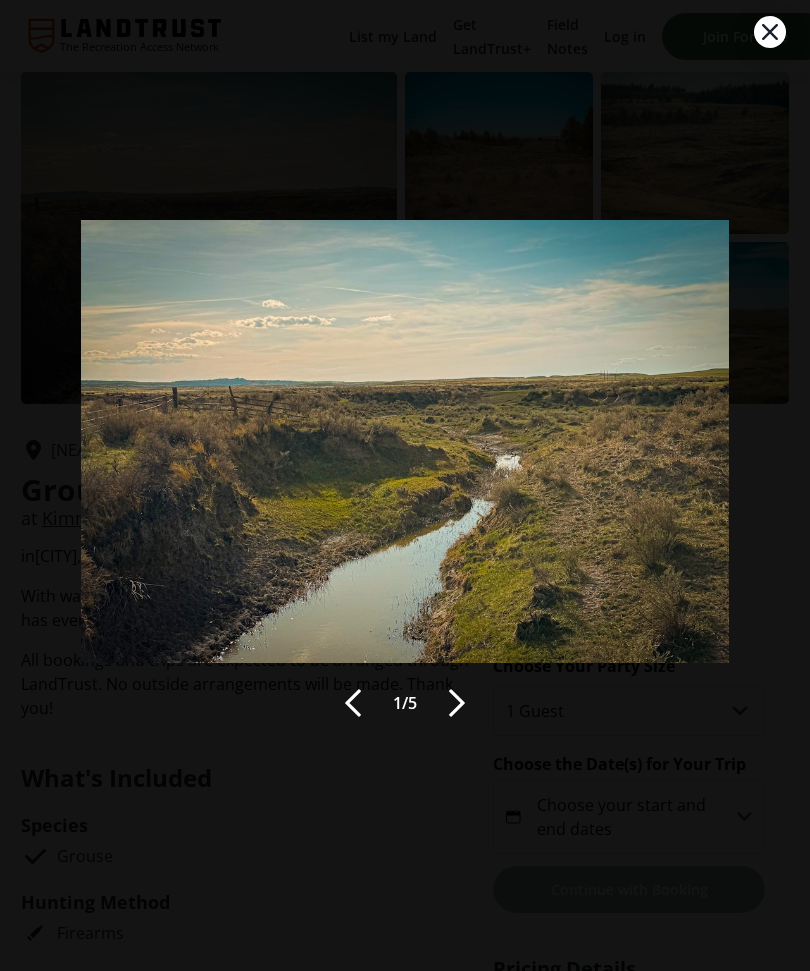 click at bounding box center [457, 703] 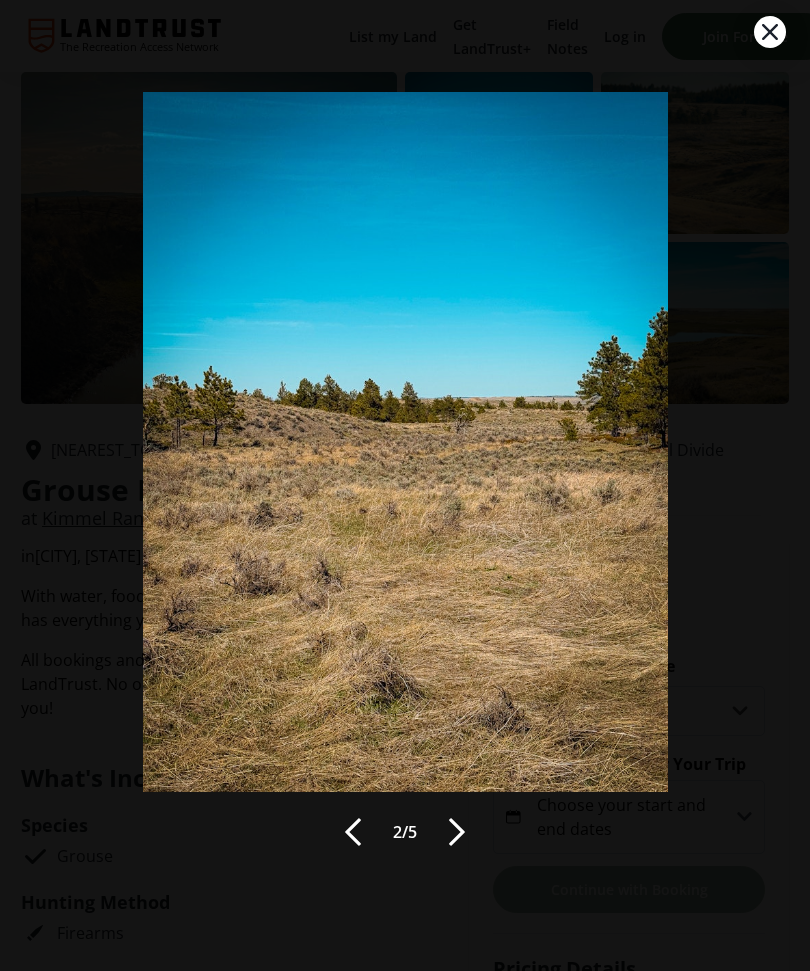 click at bounding box center (457, 832) 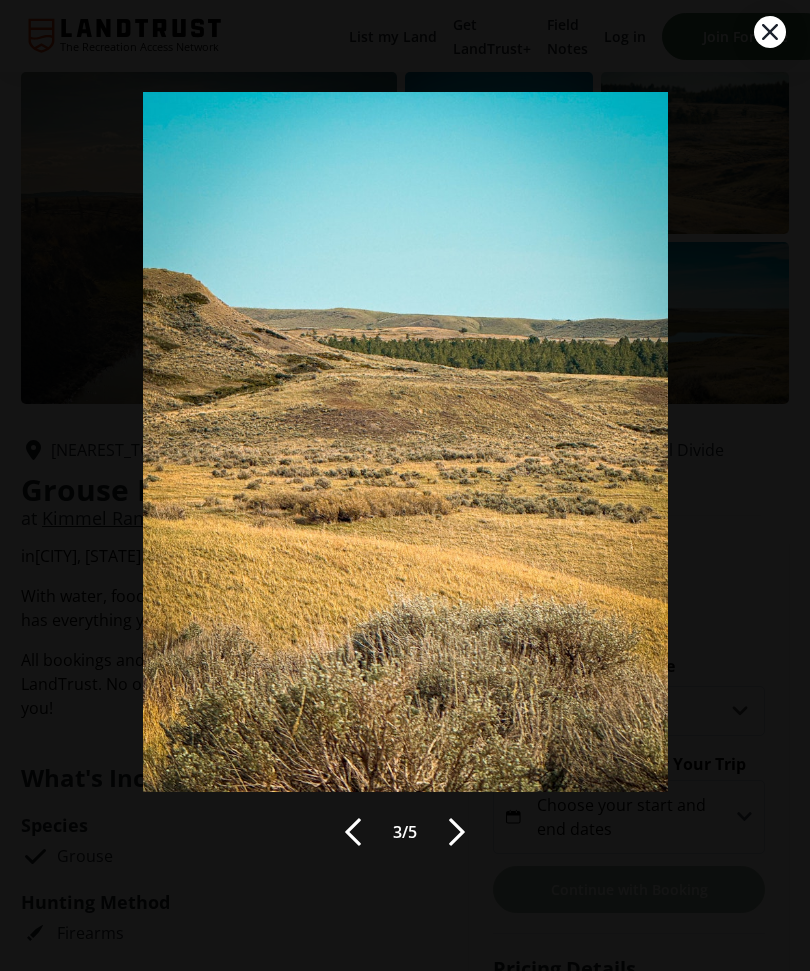 click at bounding box center (457, 832) 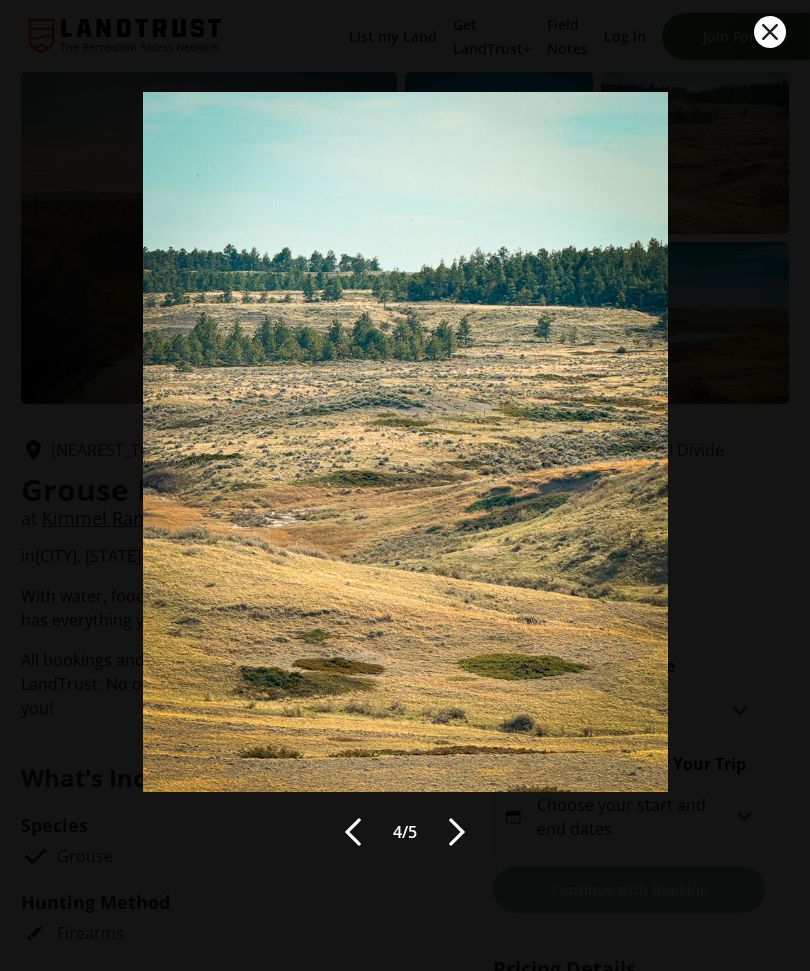click at bounding box center (457, 832) 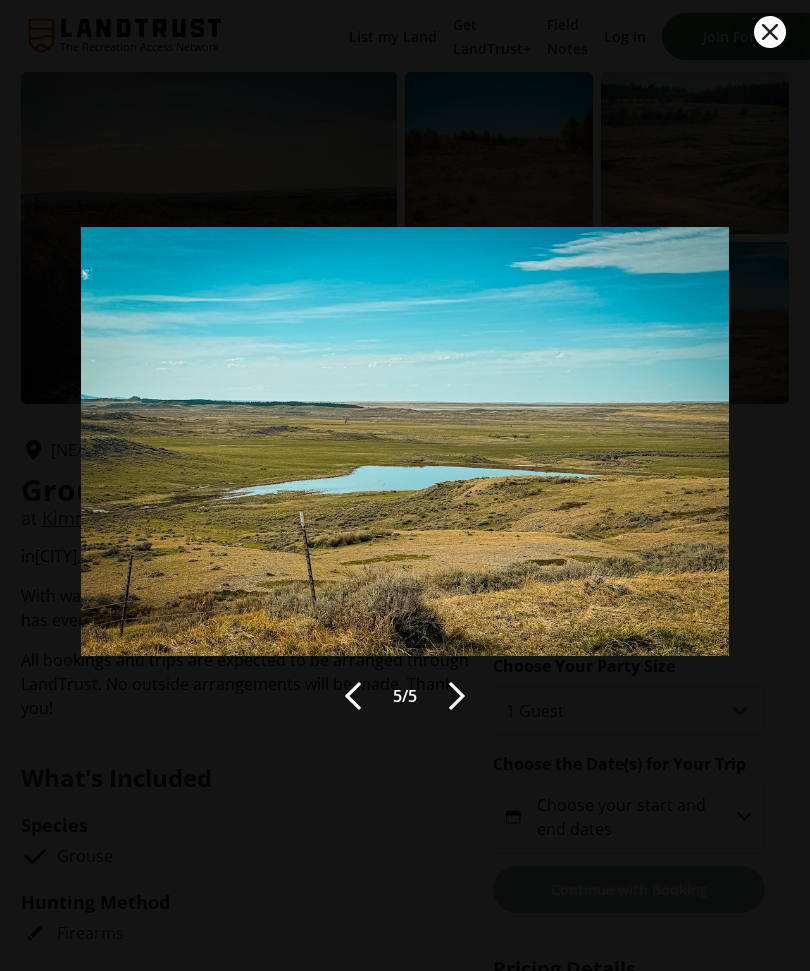 click on "5 / 5" at bounding box center [405, 485] 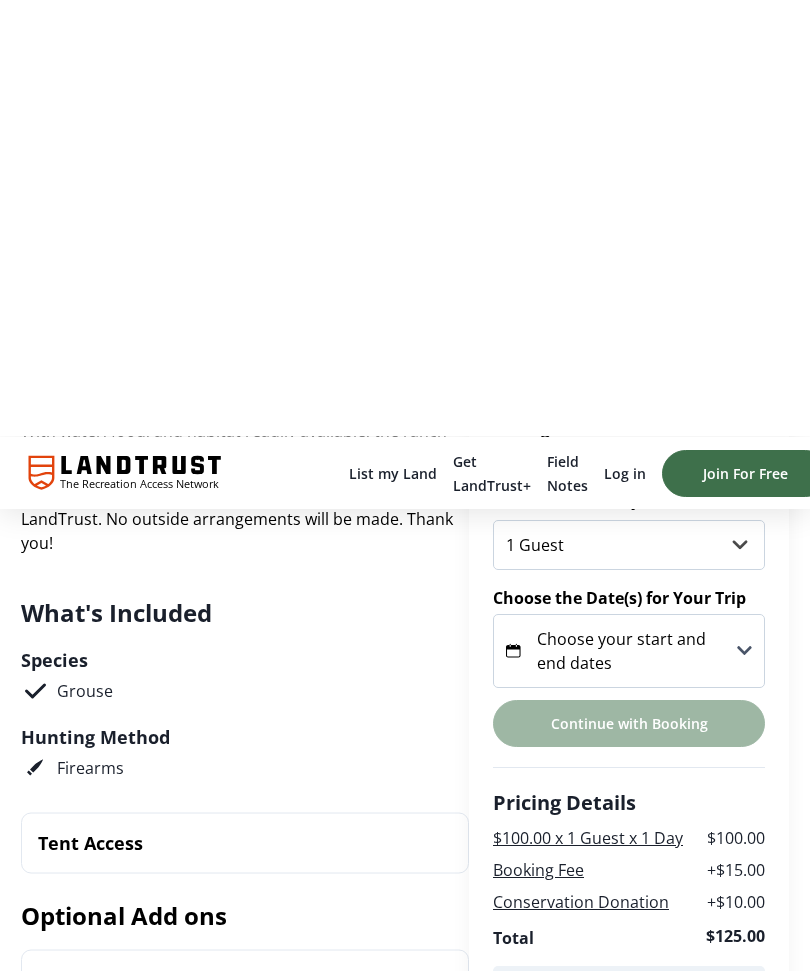 scroll, scrollTop: 0, scrollLeft: 0, axis: both 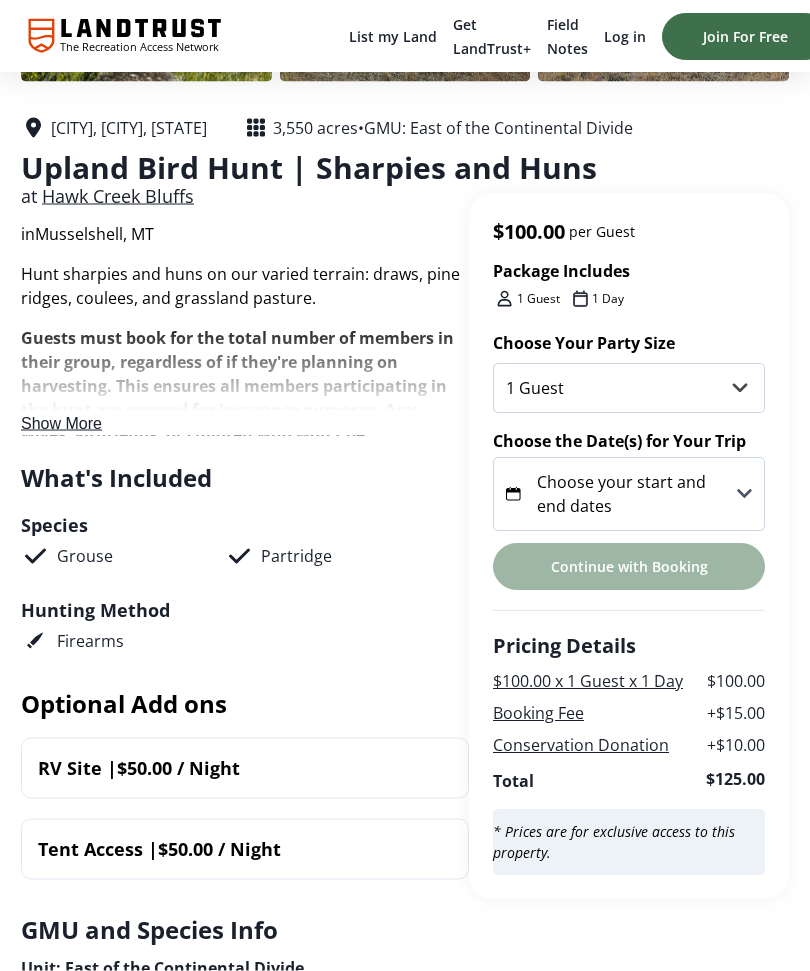 click on "Show More" at bounding box center (61, 423) 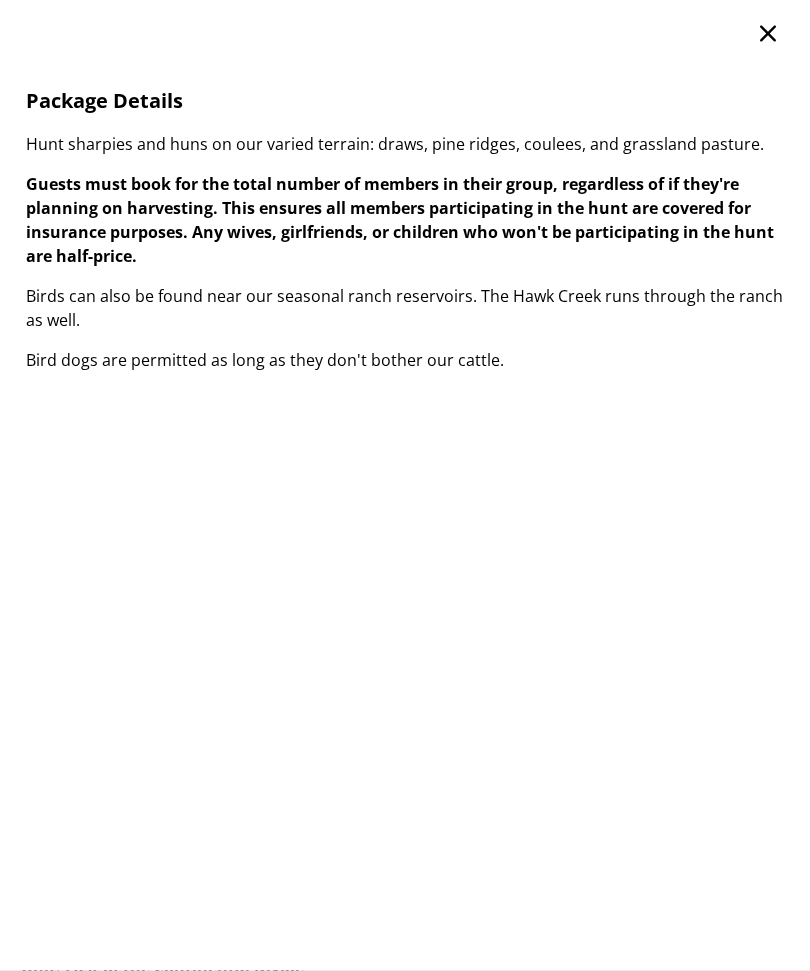 scroll, scrollTop: 0, scrollLeft: 0, axis: both 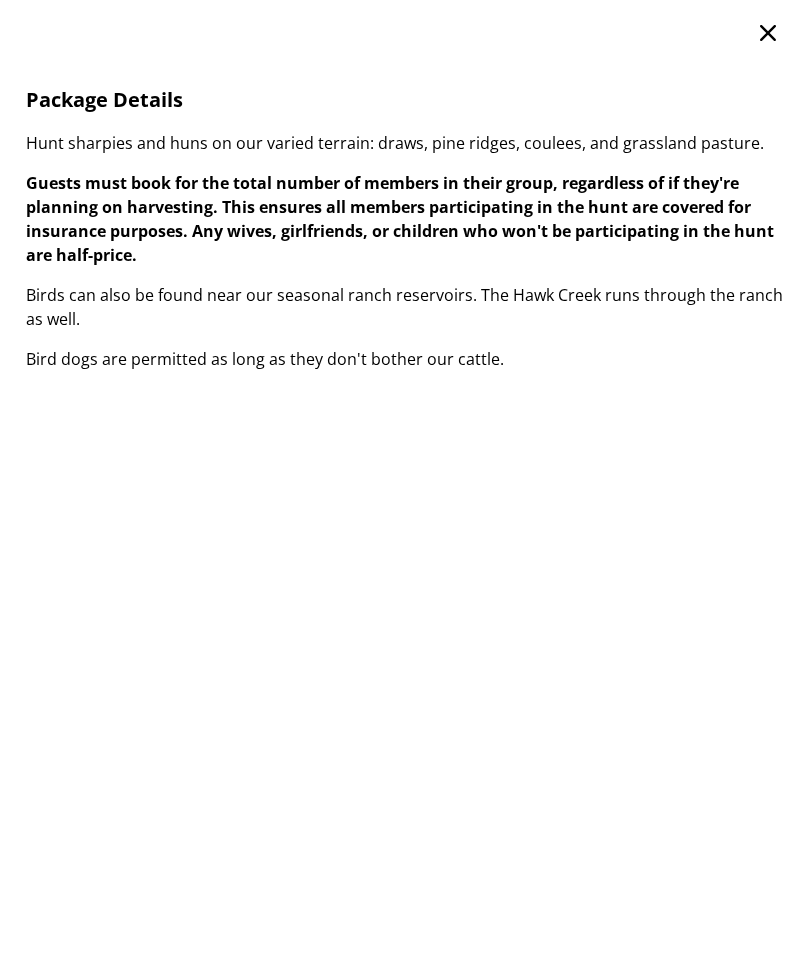 click 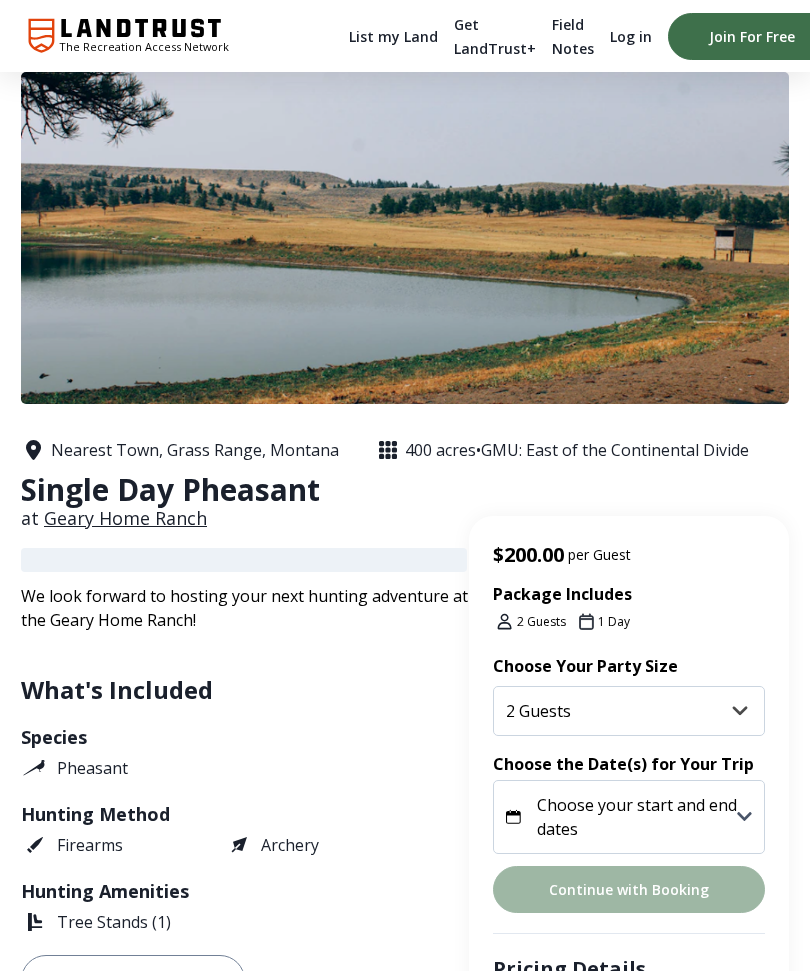 scroll, scrollTop: 0, scrollLeft: 0, axis: both 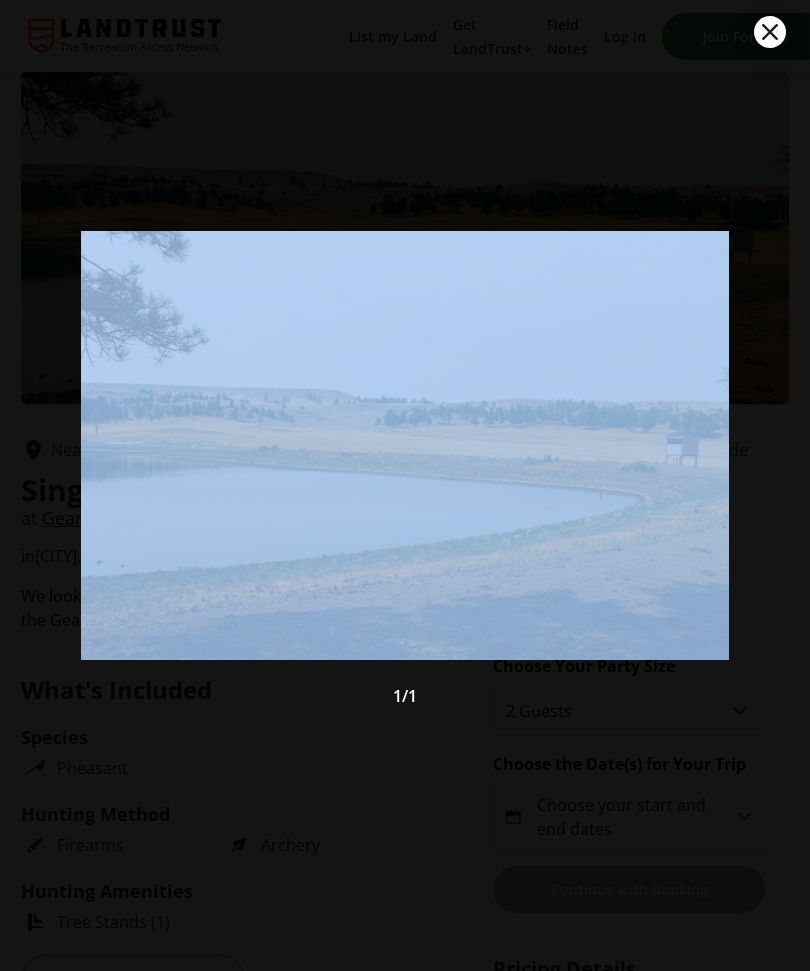 click at bounding box center (770, 32) 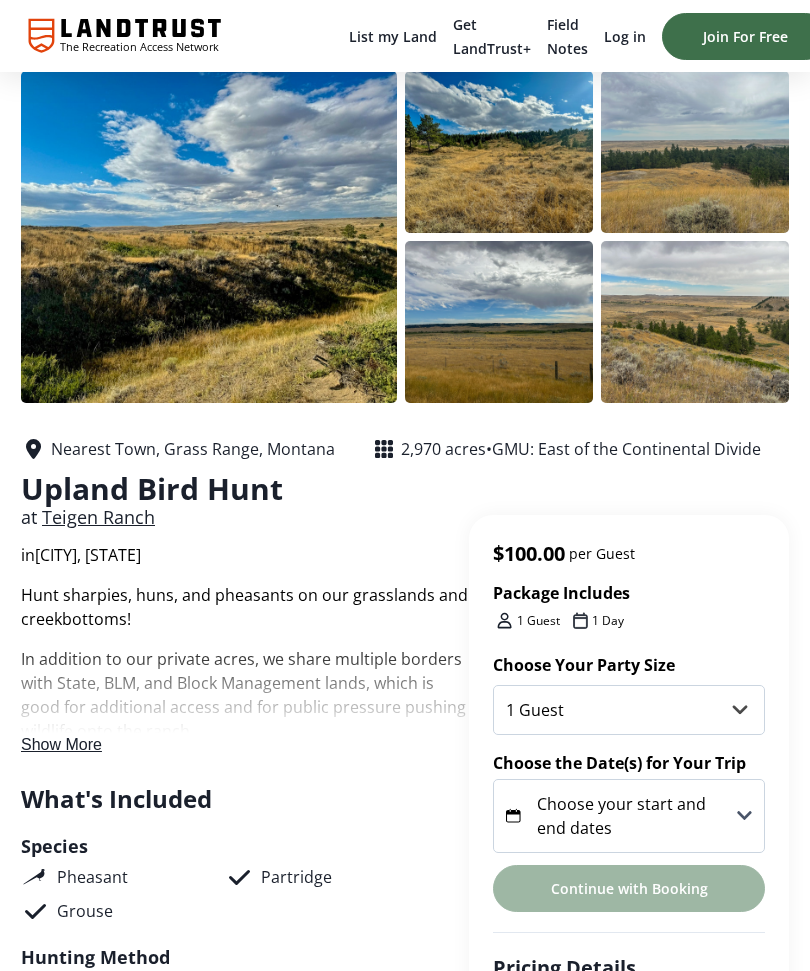 scroll, scrollTop: 0, scrollLeft: 0, axis: both 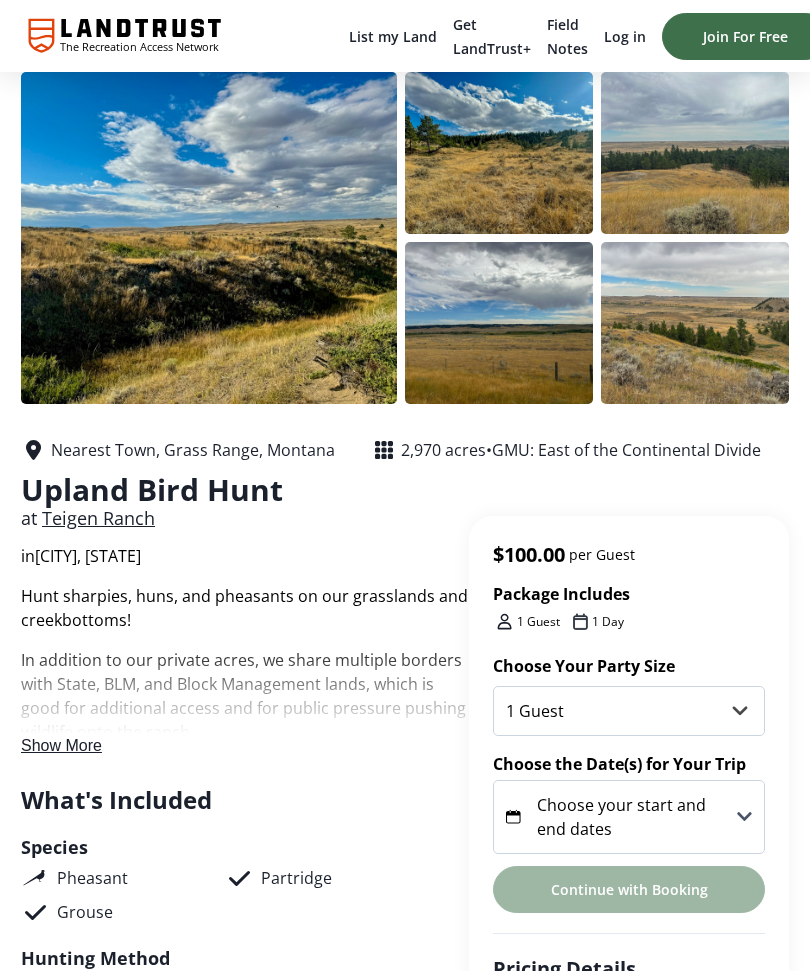 click on "Choose your start and end dates" at bounding box center [621, 817] 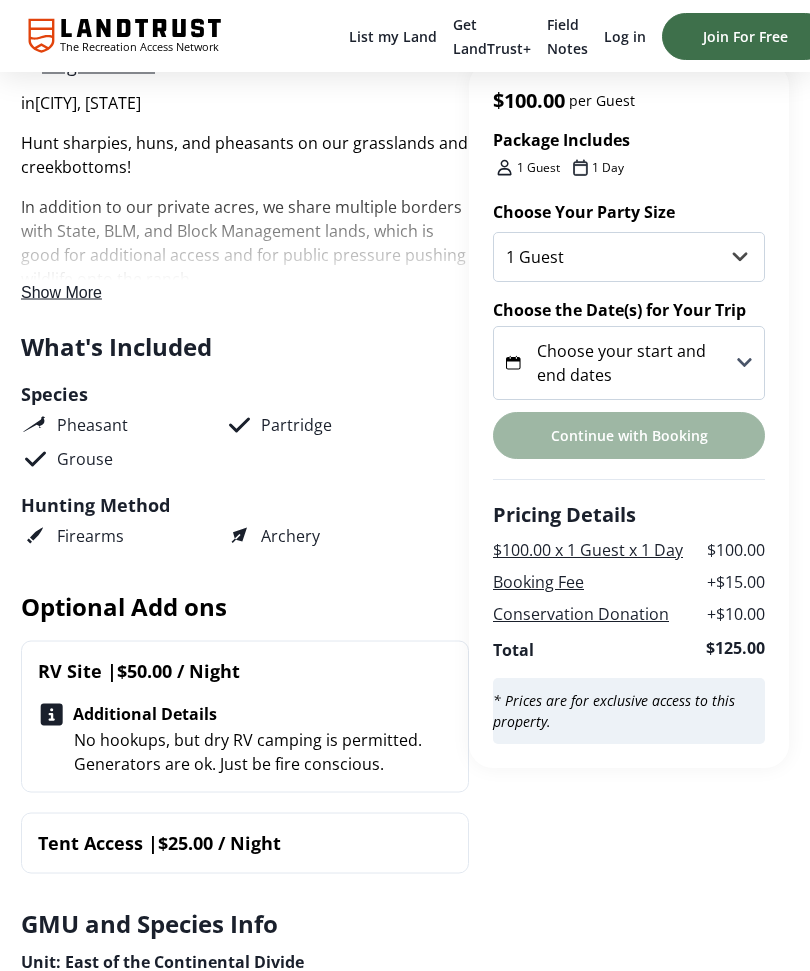 scroll, scrollTop: 455, scrollLeft: 0, axis: vertical 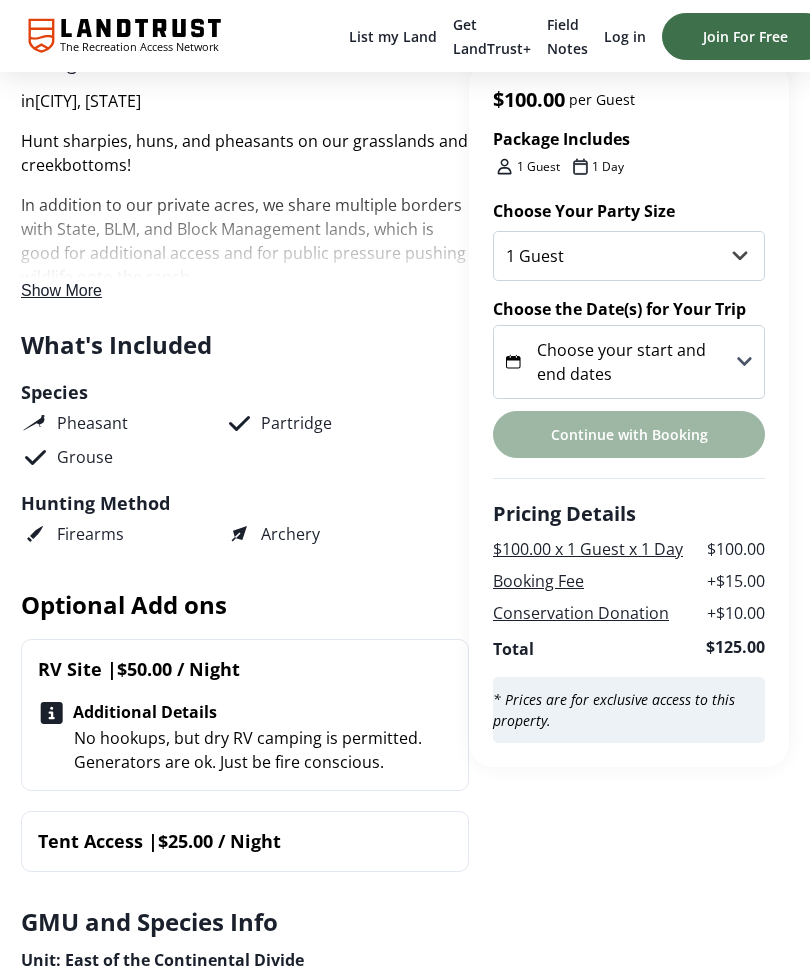click 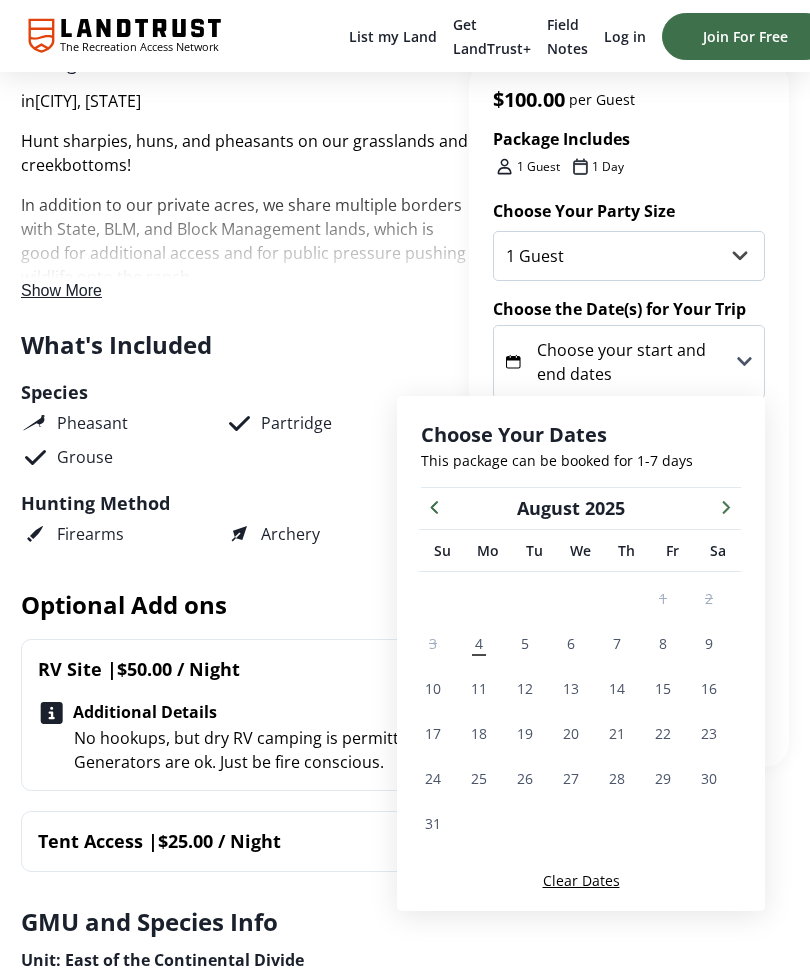 click at bounding box center (726, 506) 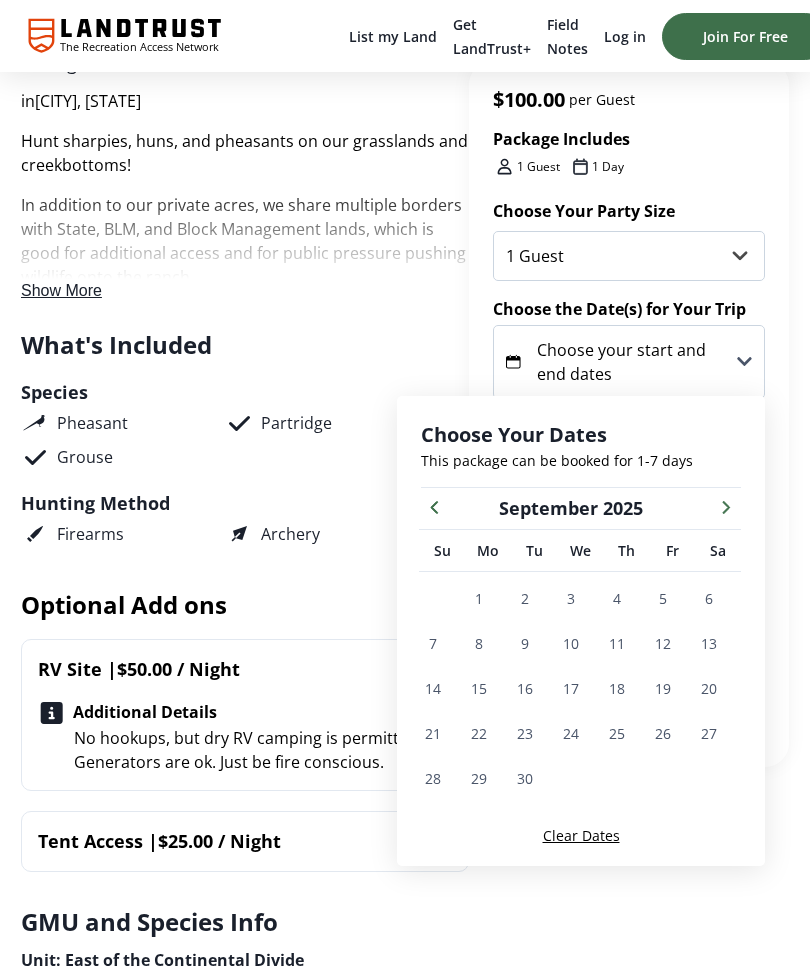 click on "Choose Your Dates This package can be booked for 1-7 days" at bounding box center (581, 442) 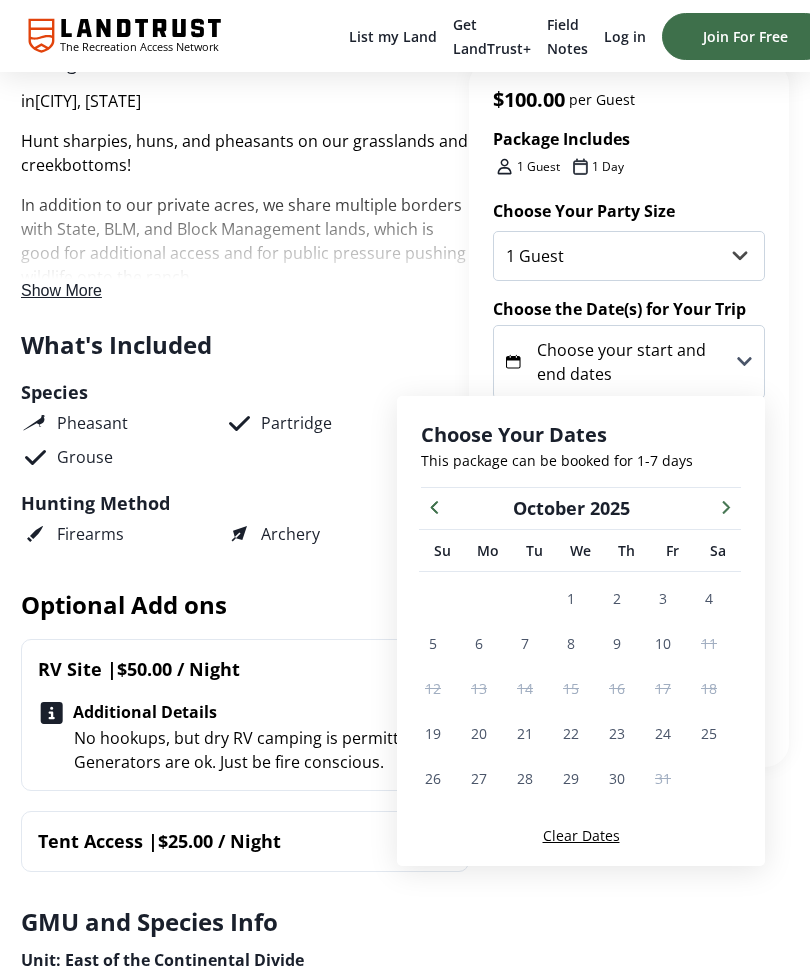 click at bounding box center (726, 506) 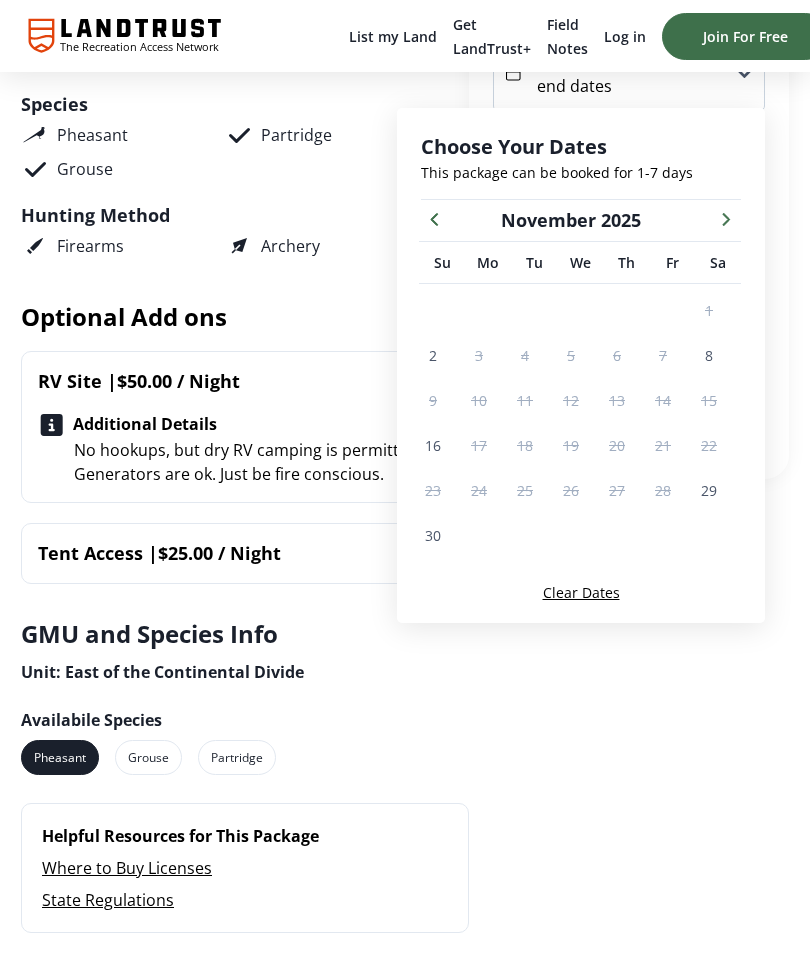 scroll, scrollTop: 742, scrollLeft: 0, axis: vertical 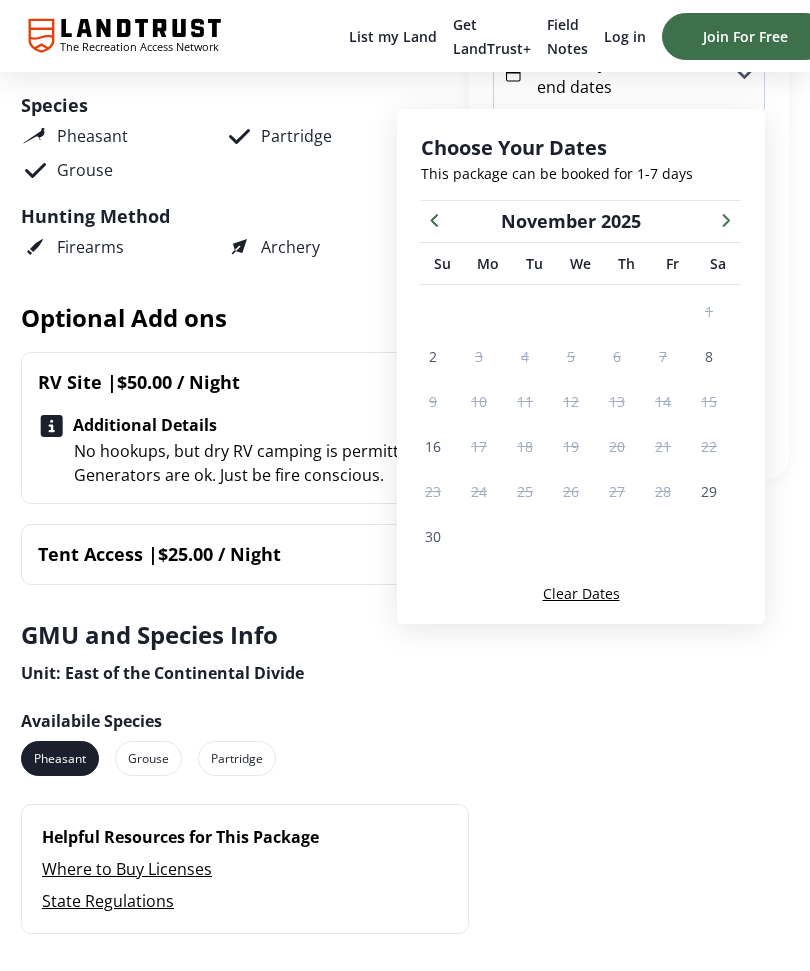 click 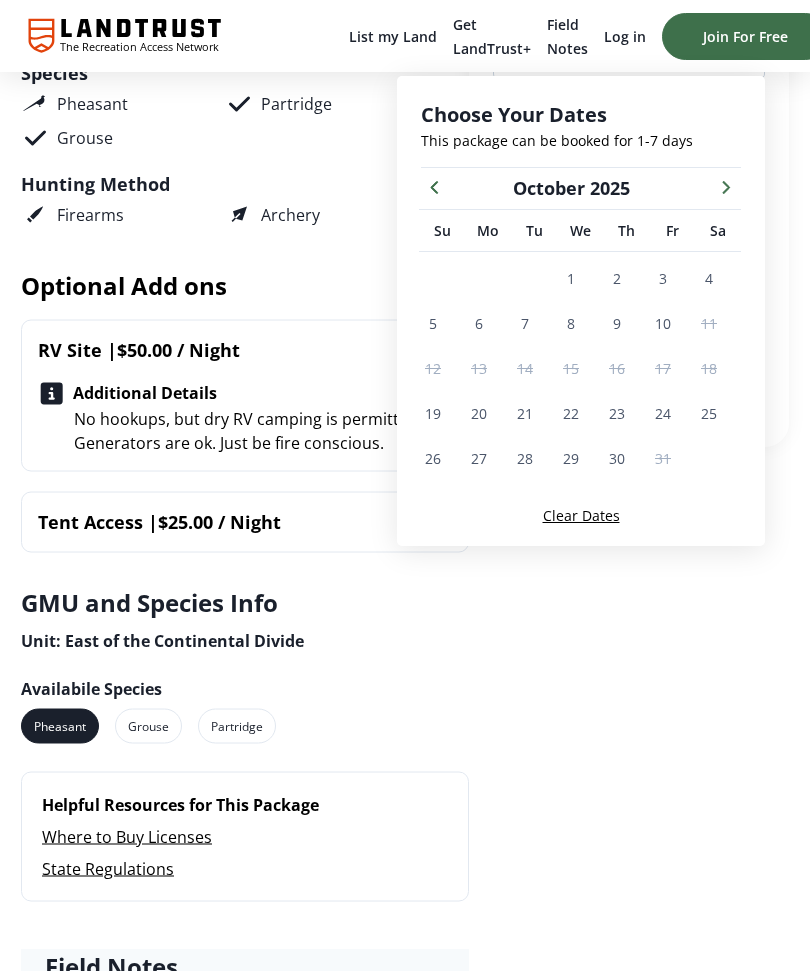 scroll, scrollTop: 778, scrollLeft: 0, axis: vertical 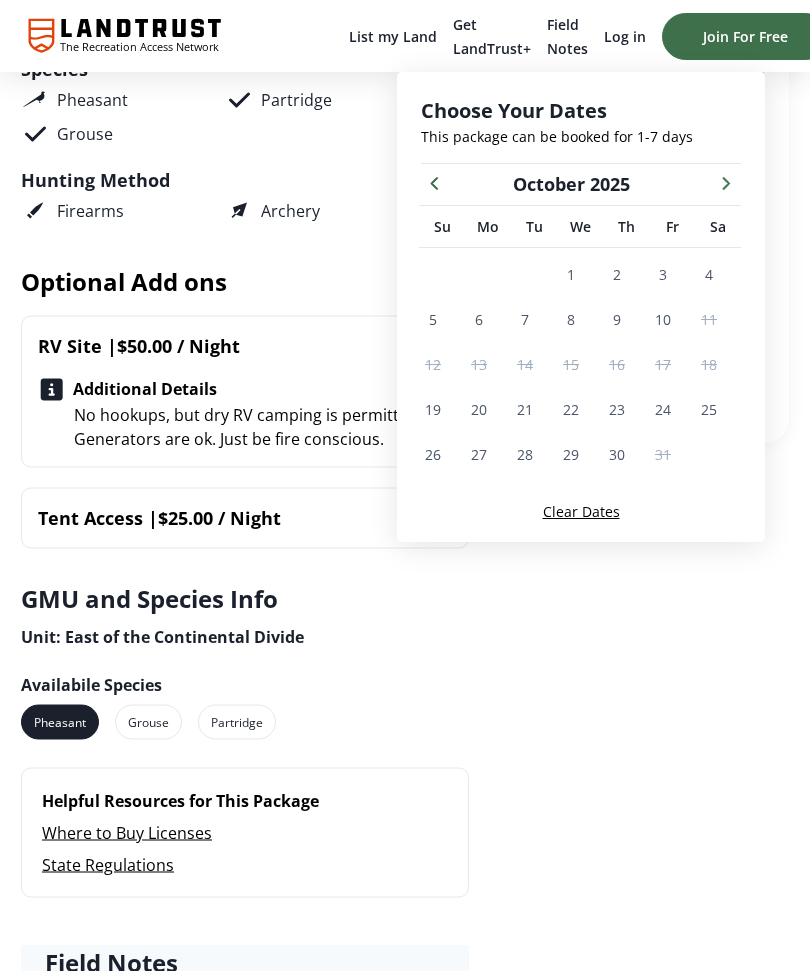 click at bounding box center [726, 183] 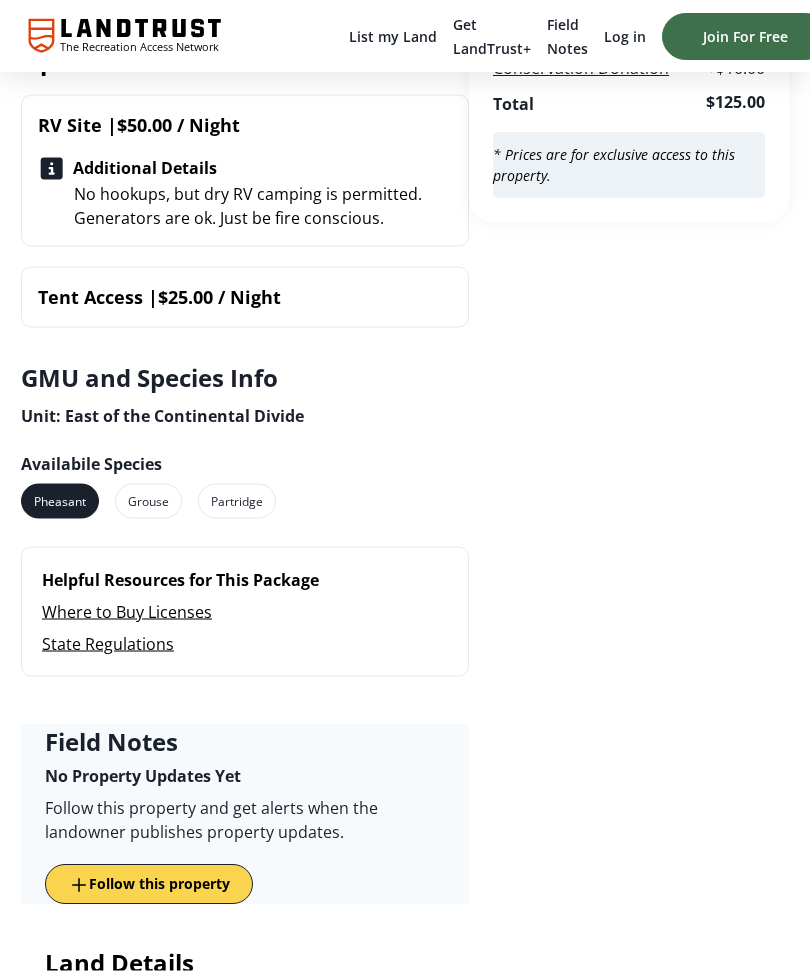 scroll, scrollTop: 1001, scrollLeft: 0, axis: vertical 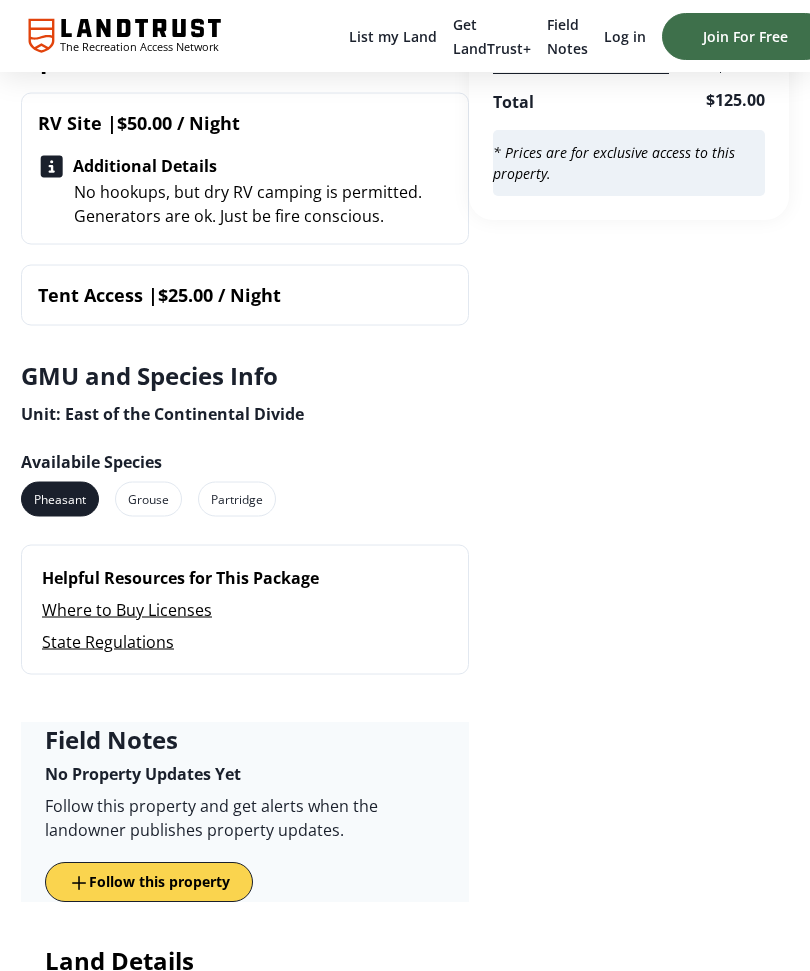 click on "Grouse" at bounding box center [148, 499] 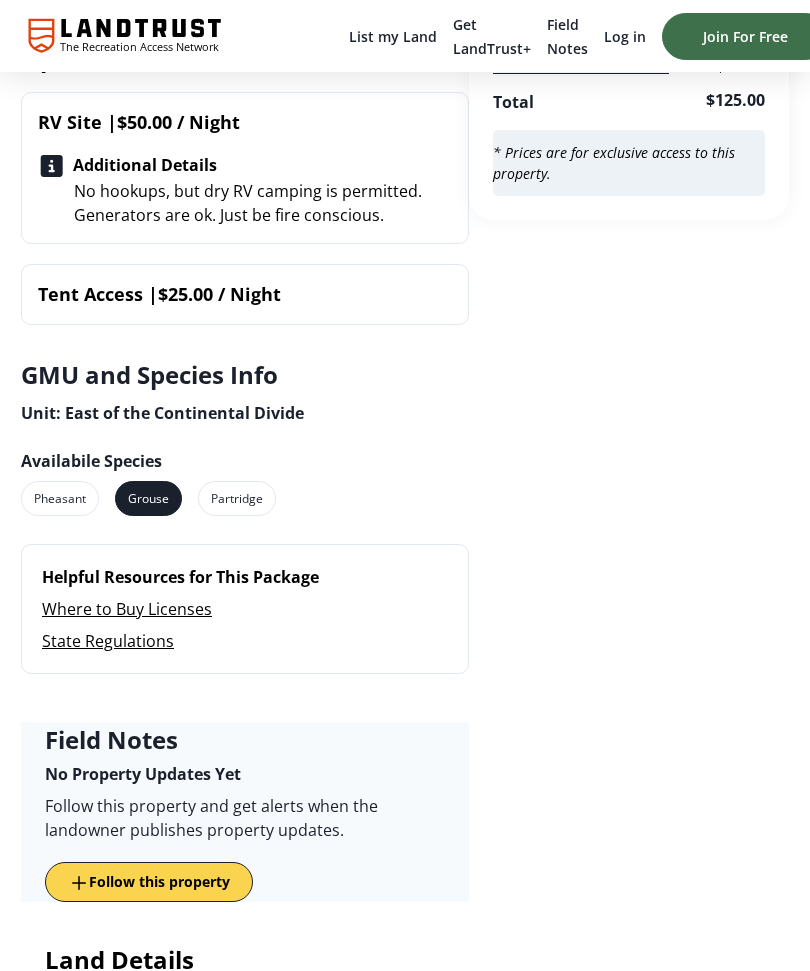 click on "Partridge" at bounding box center (237, 498) 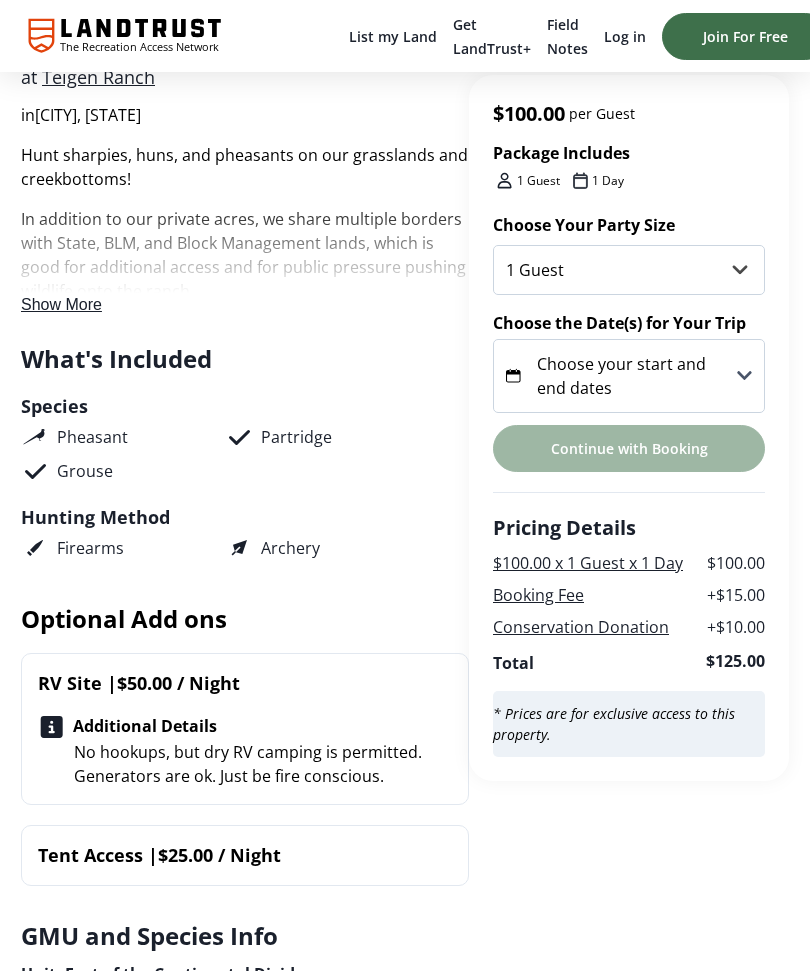 scroll, scrollTop: 438, scrollLeft: 0, axis: vertical 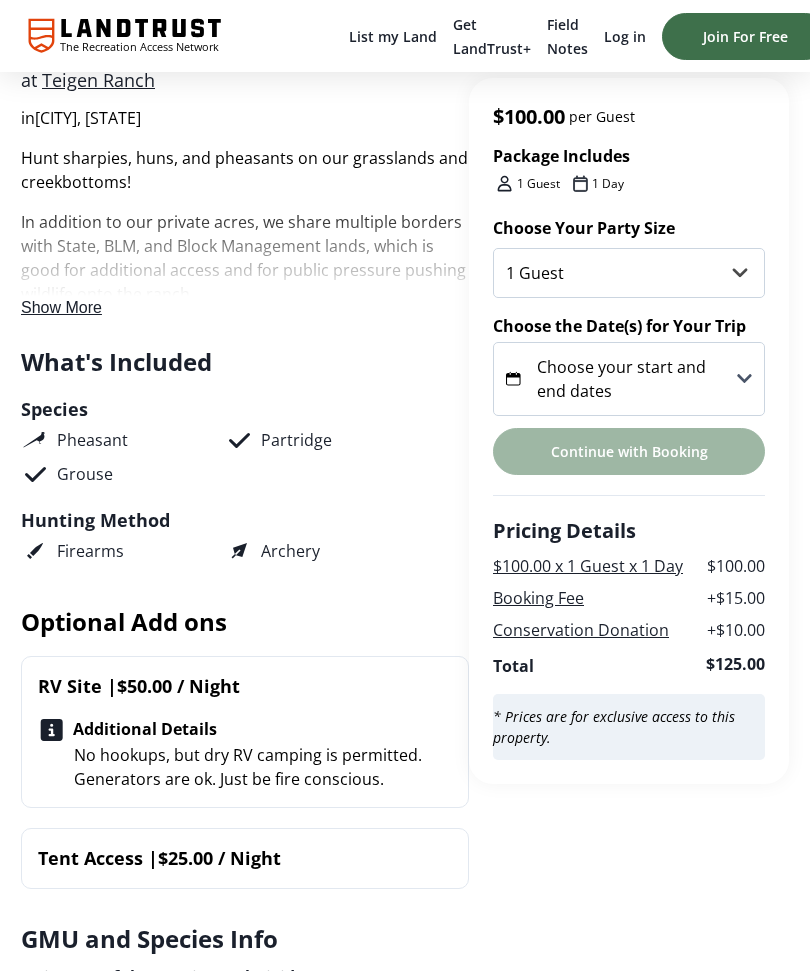 click on "Show More" at bounding box center [61, 308] 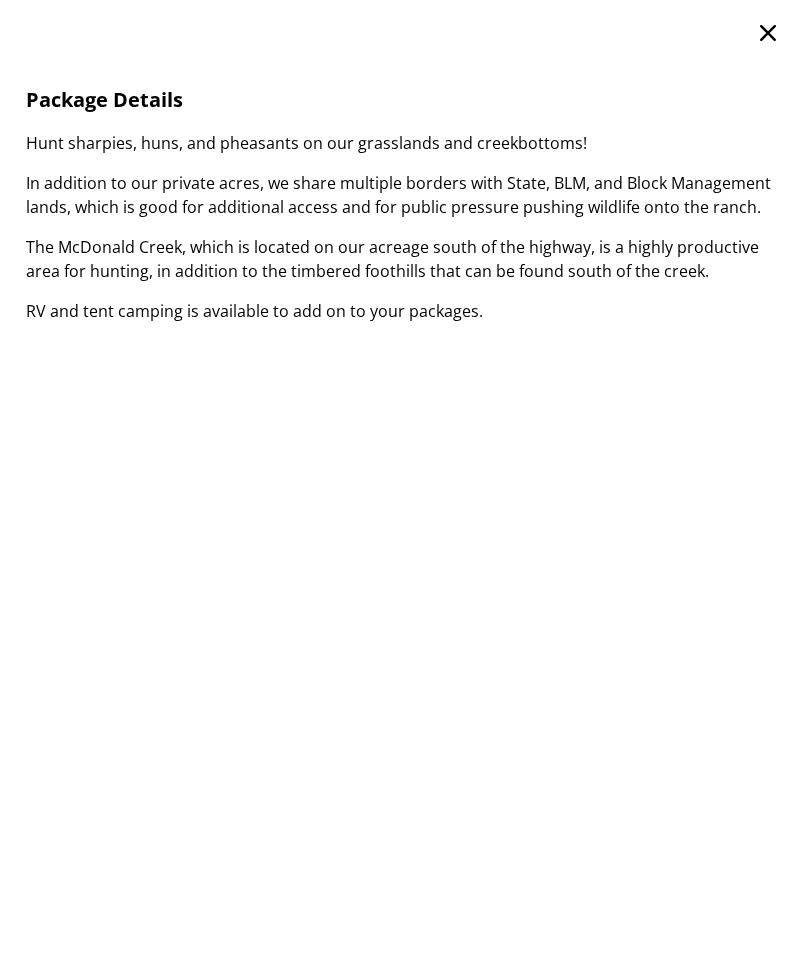 click 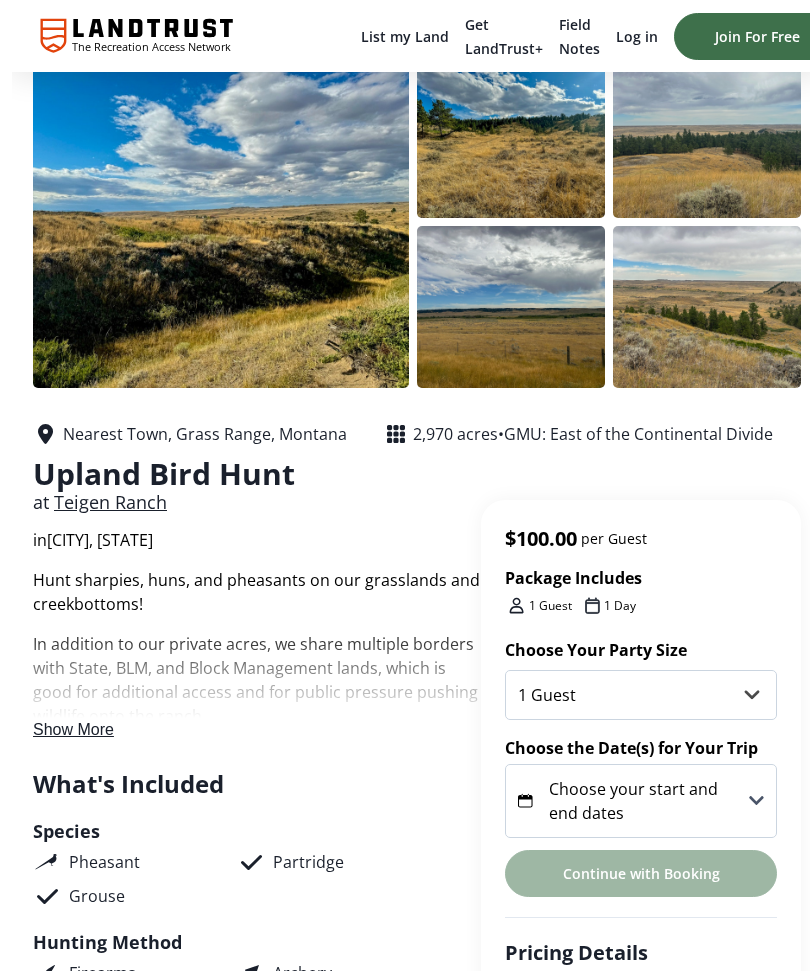 scroll, scrollTop: 0, scrollLeft: 0, axis: both 